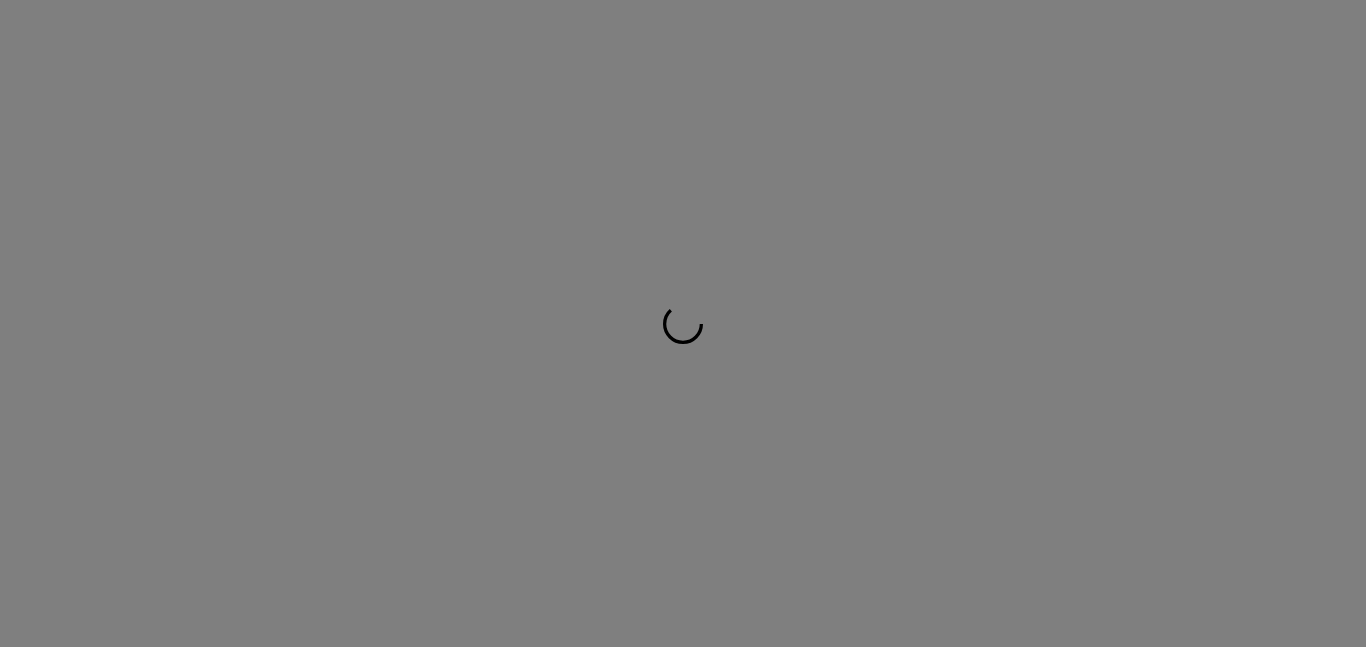 scroll, scrollTop: 0, scrollLeft: 0, axis: both 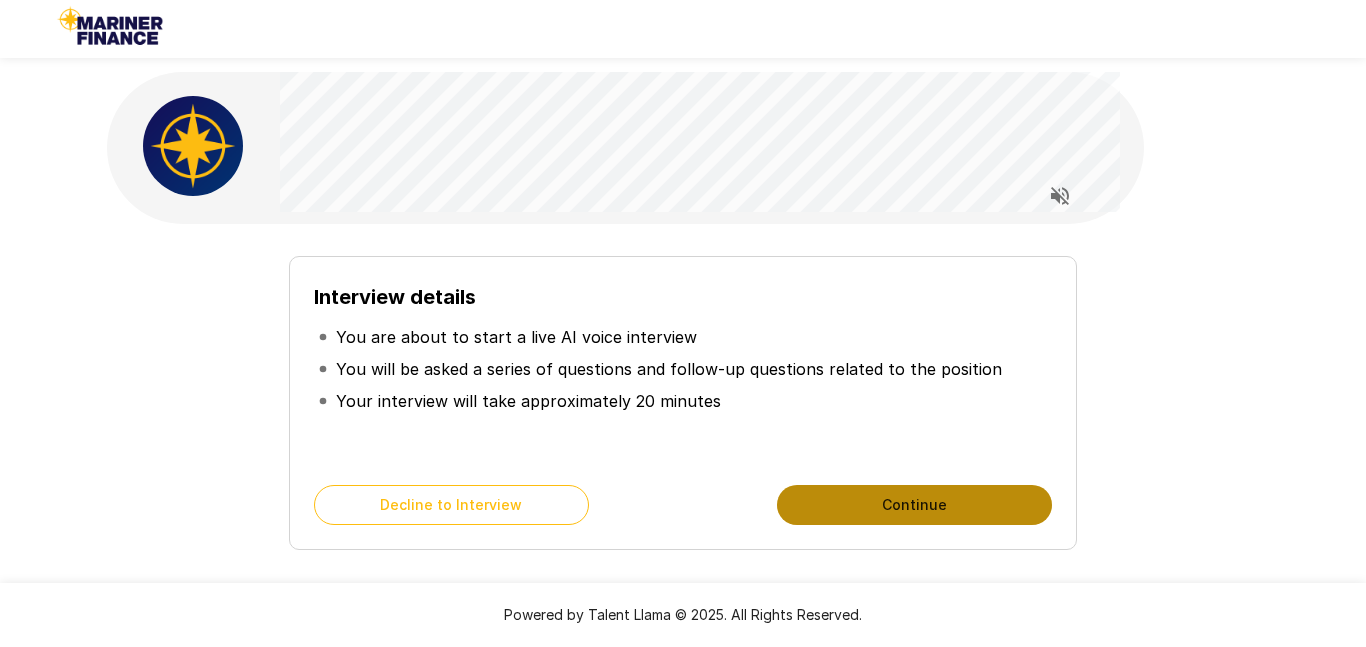 click on "Continue" at bounding box center [914, 505] 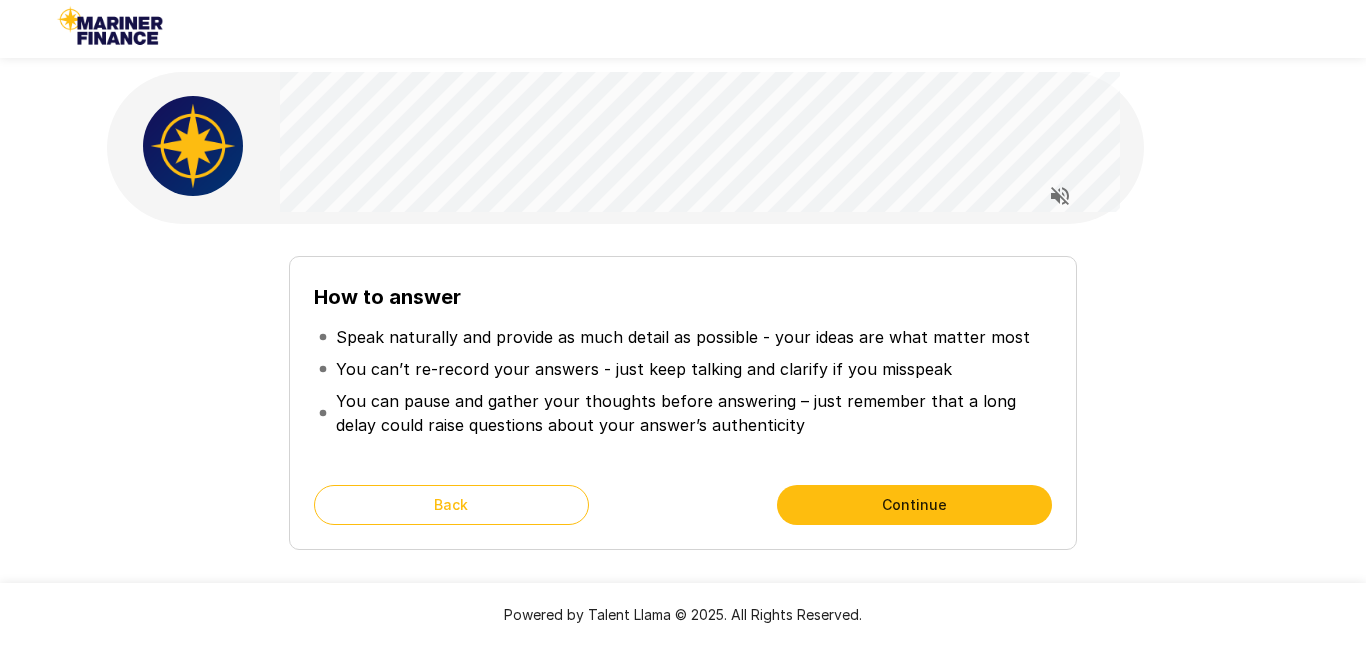 click on "Continue" at bounding box center (914, 505) 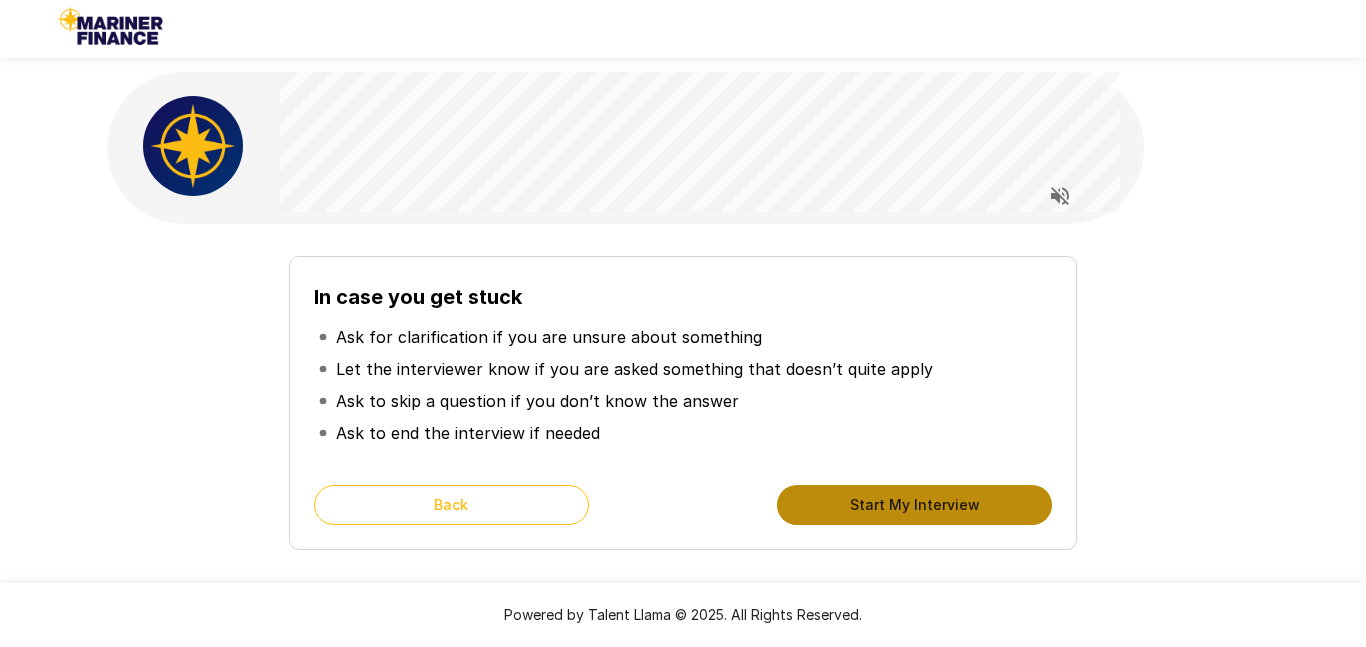 click on "Start My Interview" at bounding box center [914, 505] 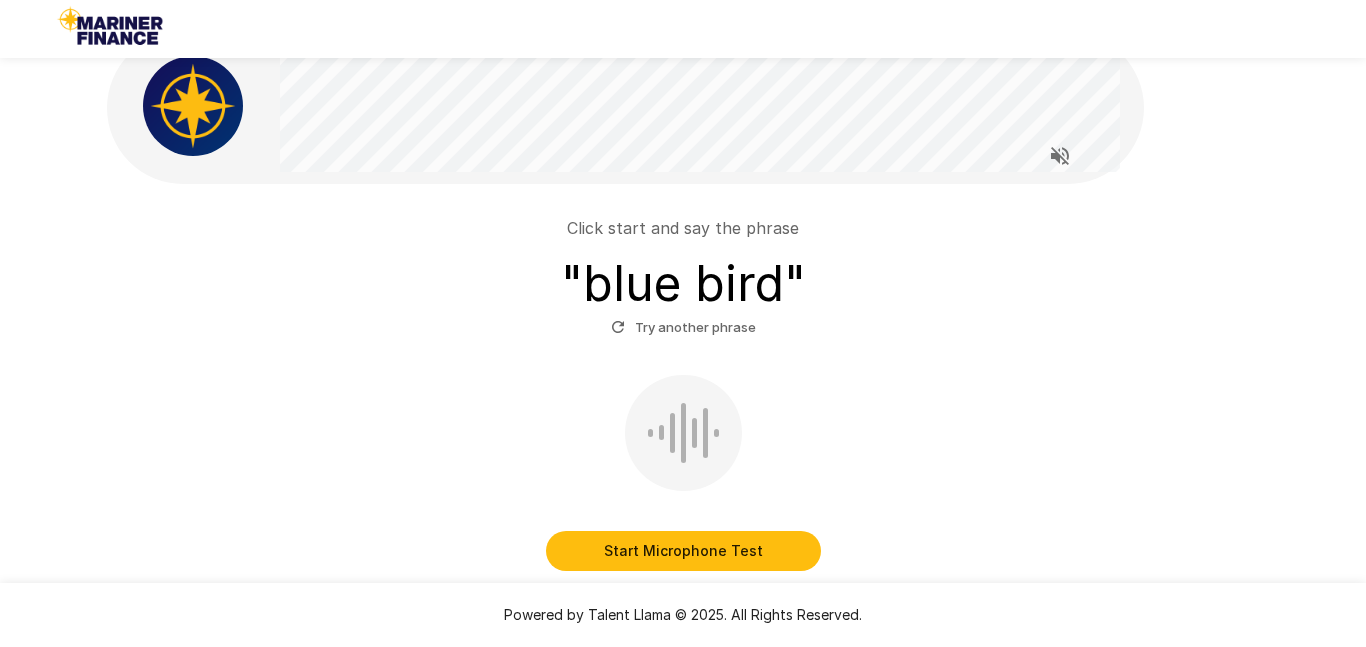 scroll, scrollTop: 120, scrollLeft: 0, axis: vertical 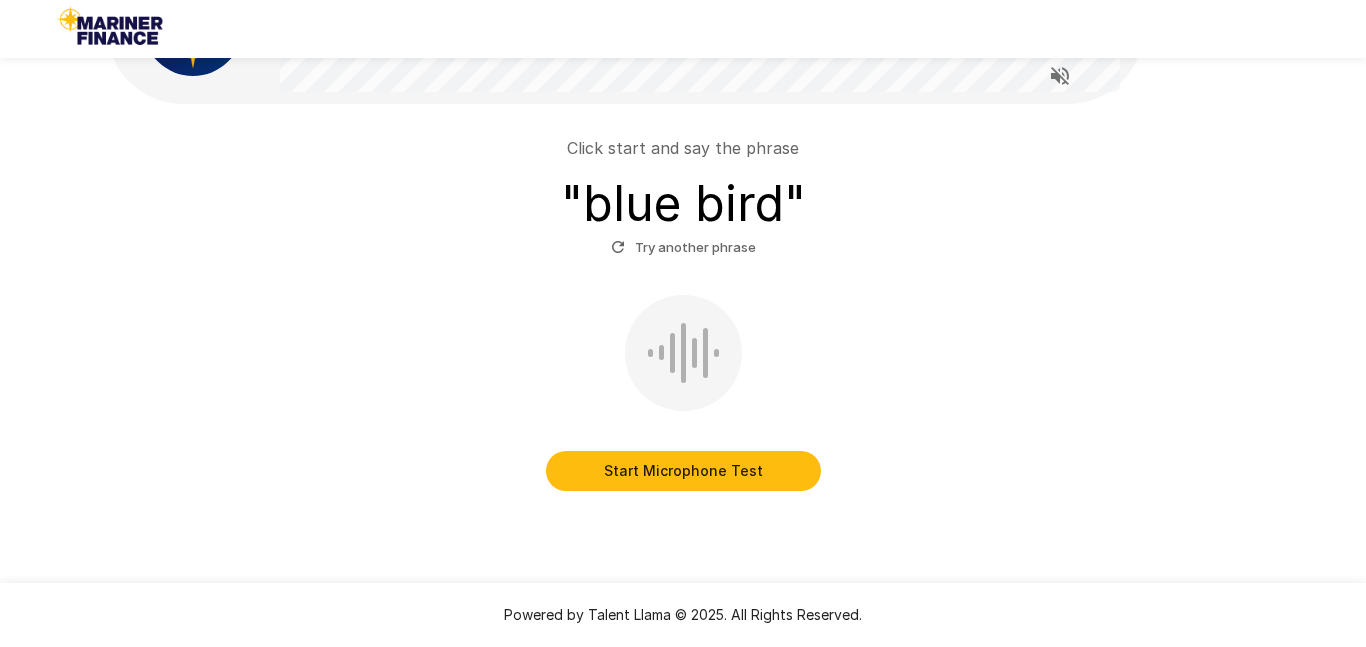 click on "Start Microphone Test" at bounding box center [683, 471] 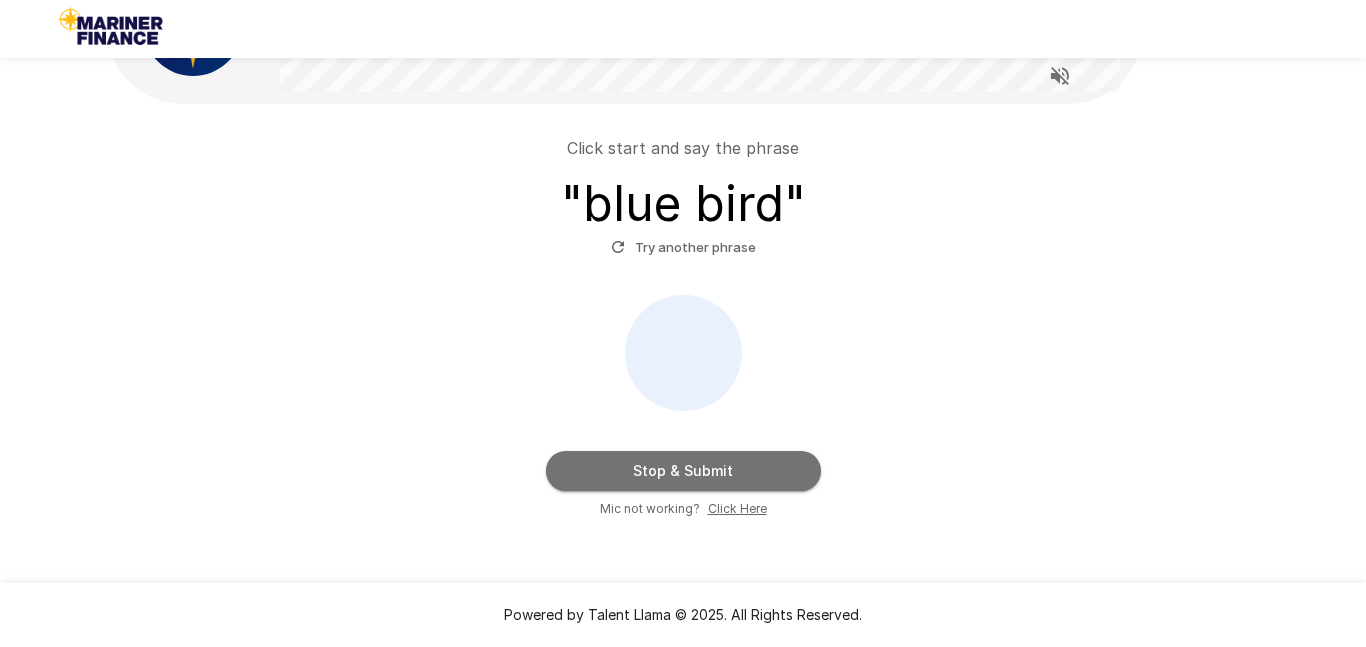 click on "Stop & Submit" at bounding box center (683, 471) 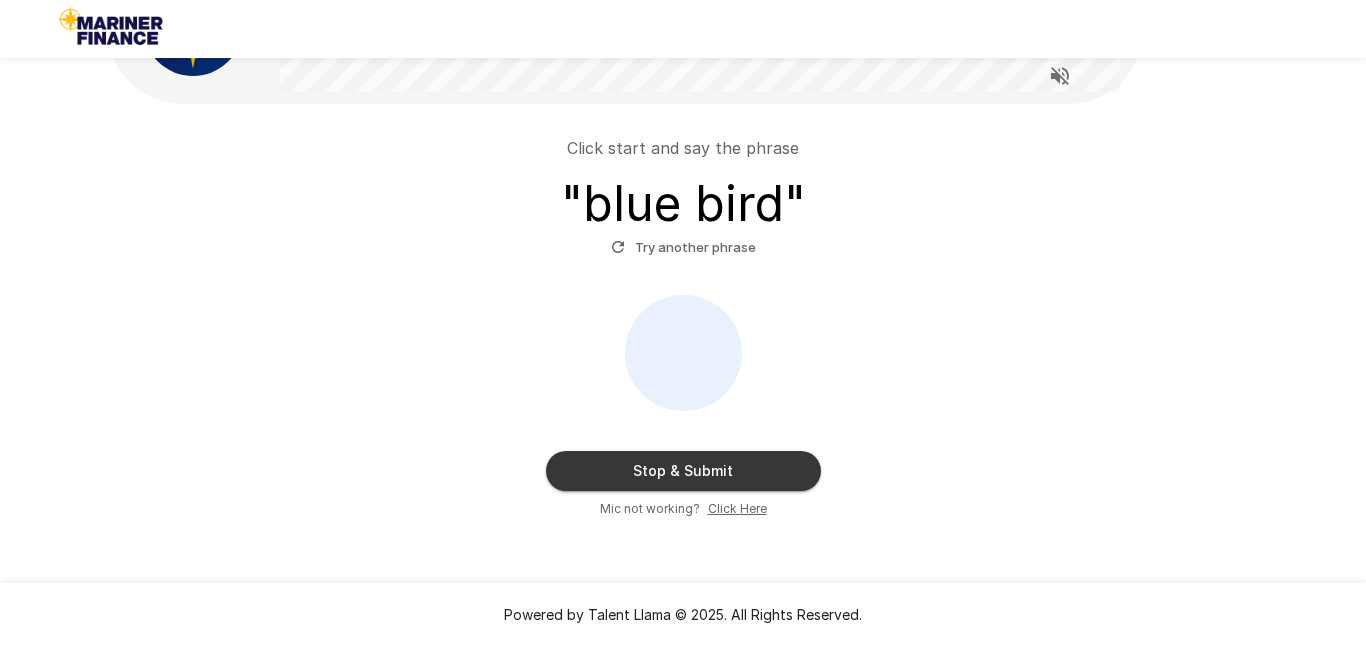 click on "Stop & Submit" at bounding box center (683, 471) 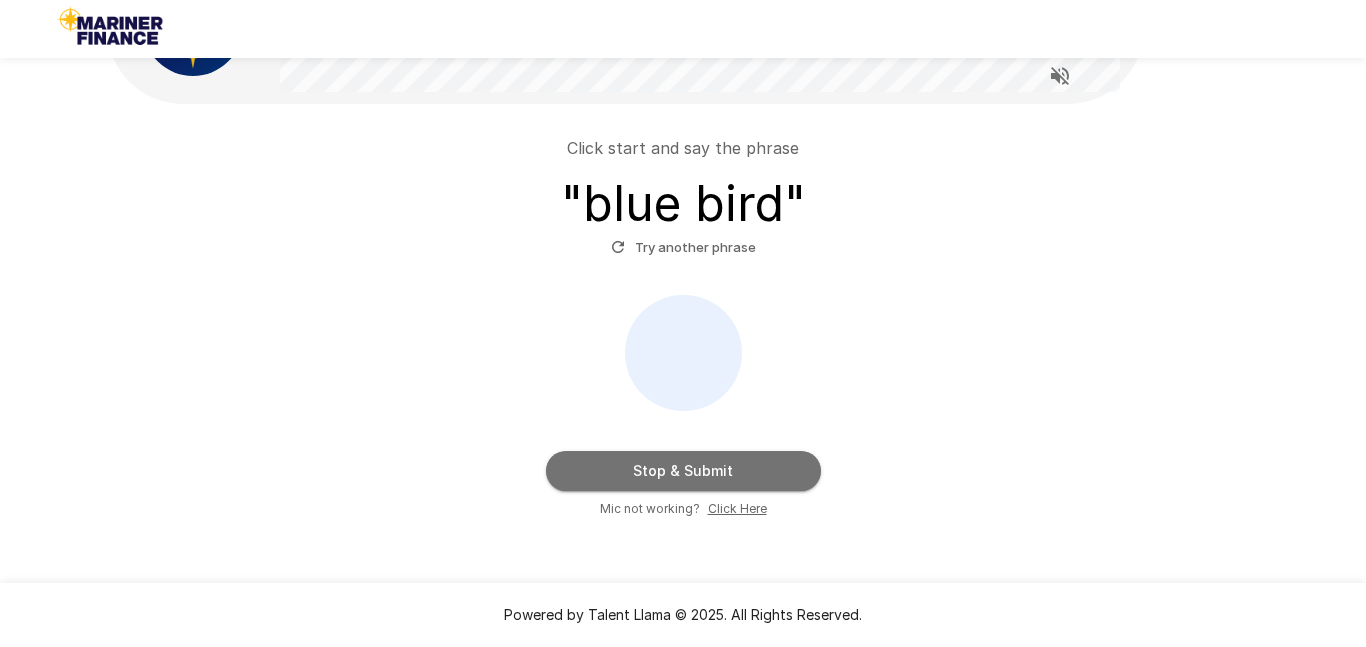 click on "Stop & Submit" at bounding box center (683, 471) 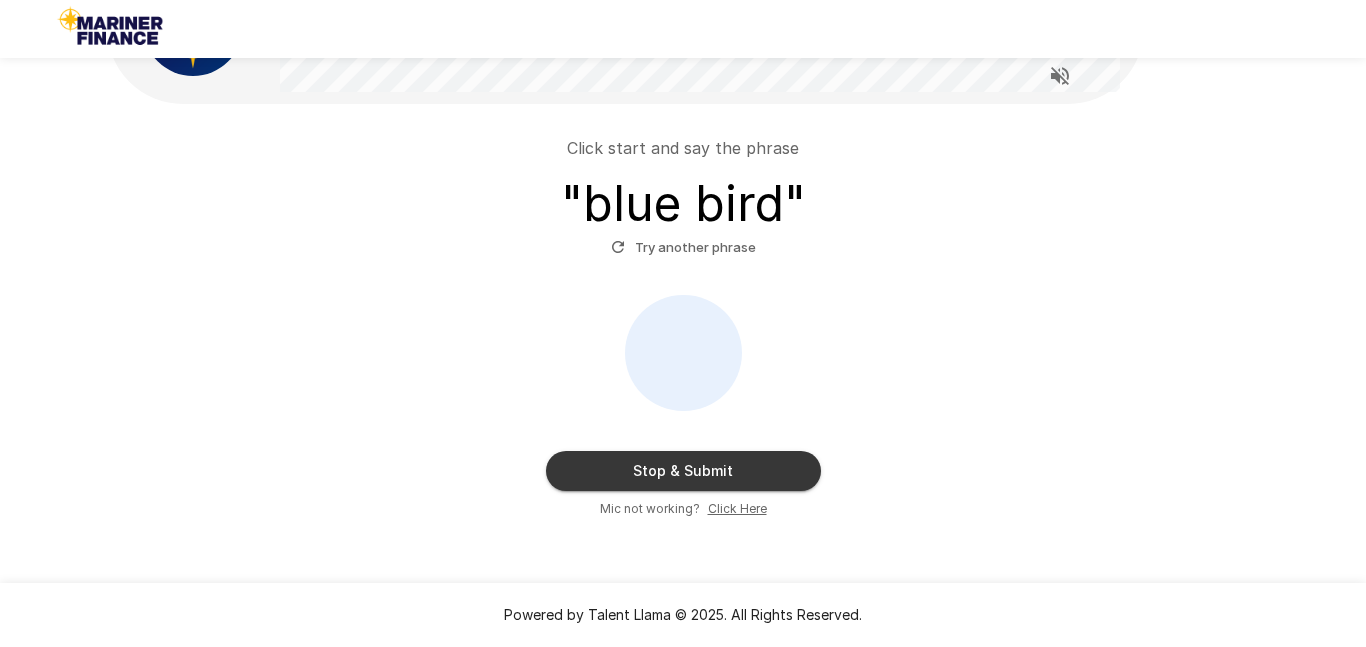 click at bounding box center [683, 353] 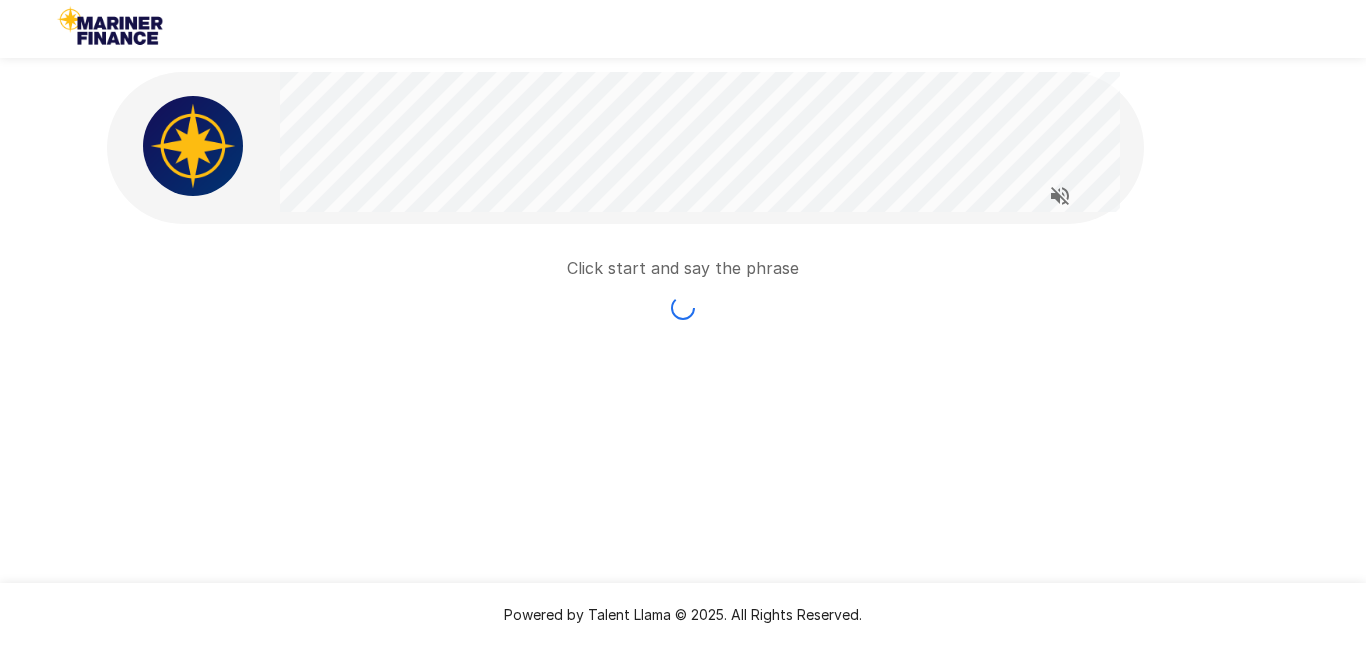 scroll, scrollTop: 0, scrollLeft: 0, axis: both 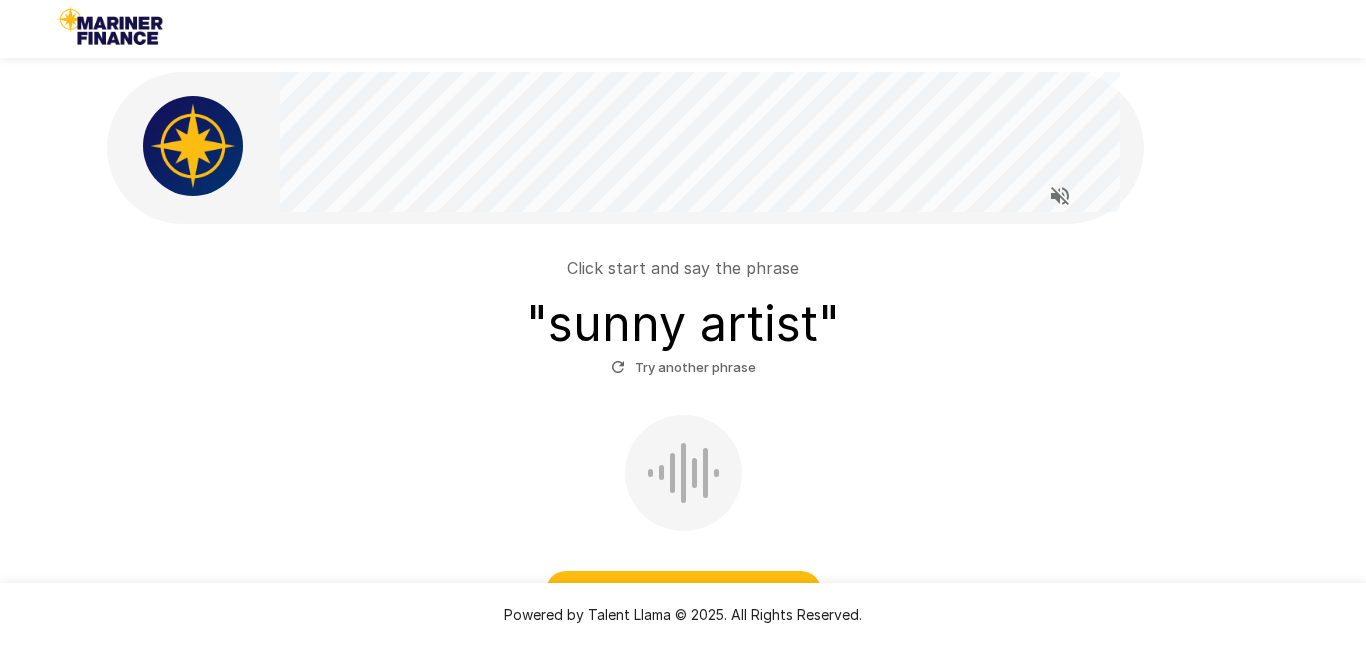click at bounding box center (683, 473) 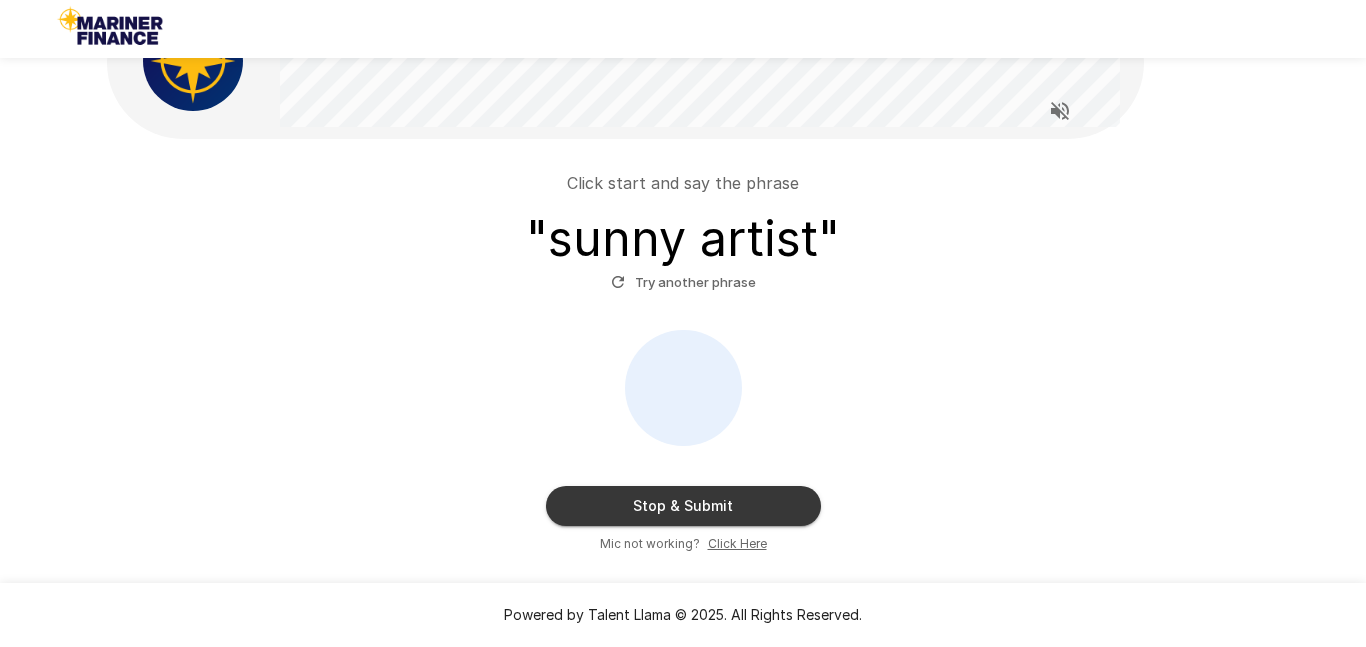 scroll, scrollTop: 120, scrollLeft: 0, axis: vertical 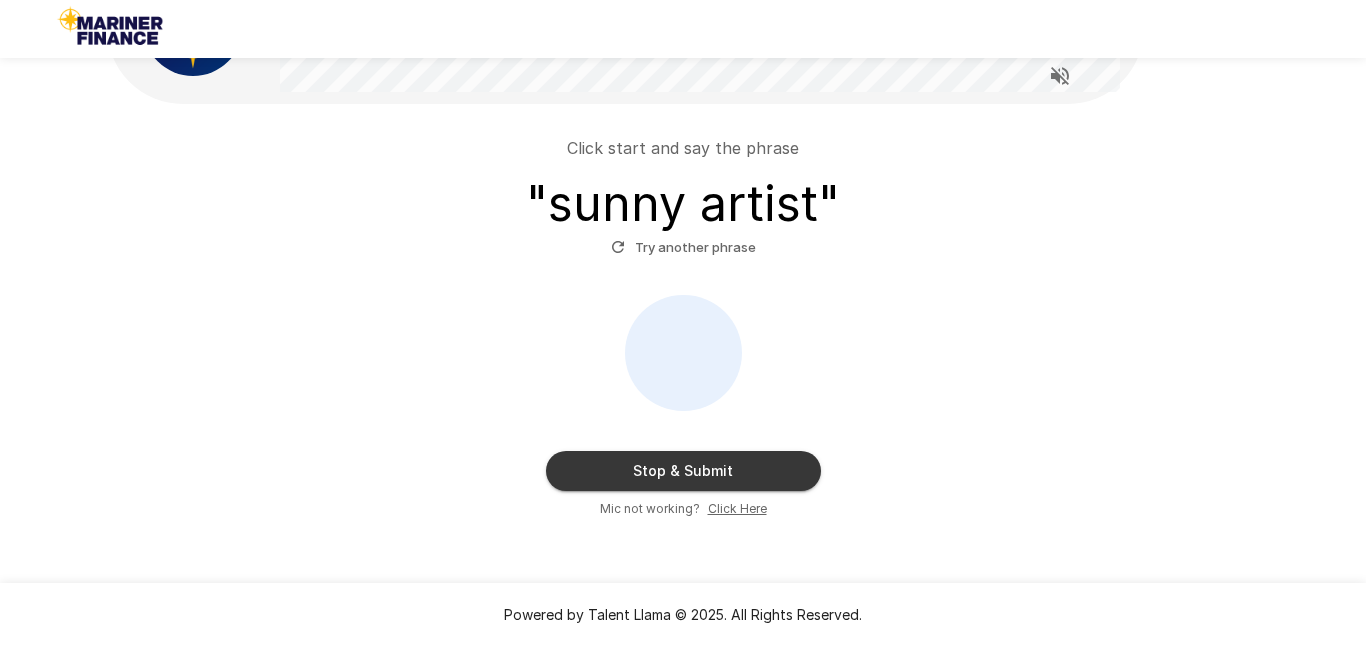click on "Stop & Submit" at bounding box center [683, 471] 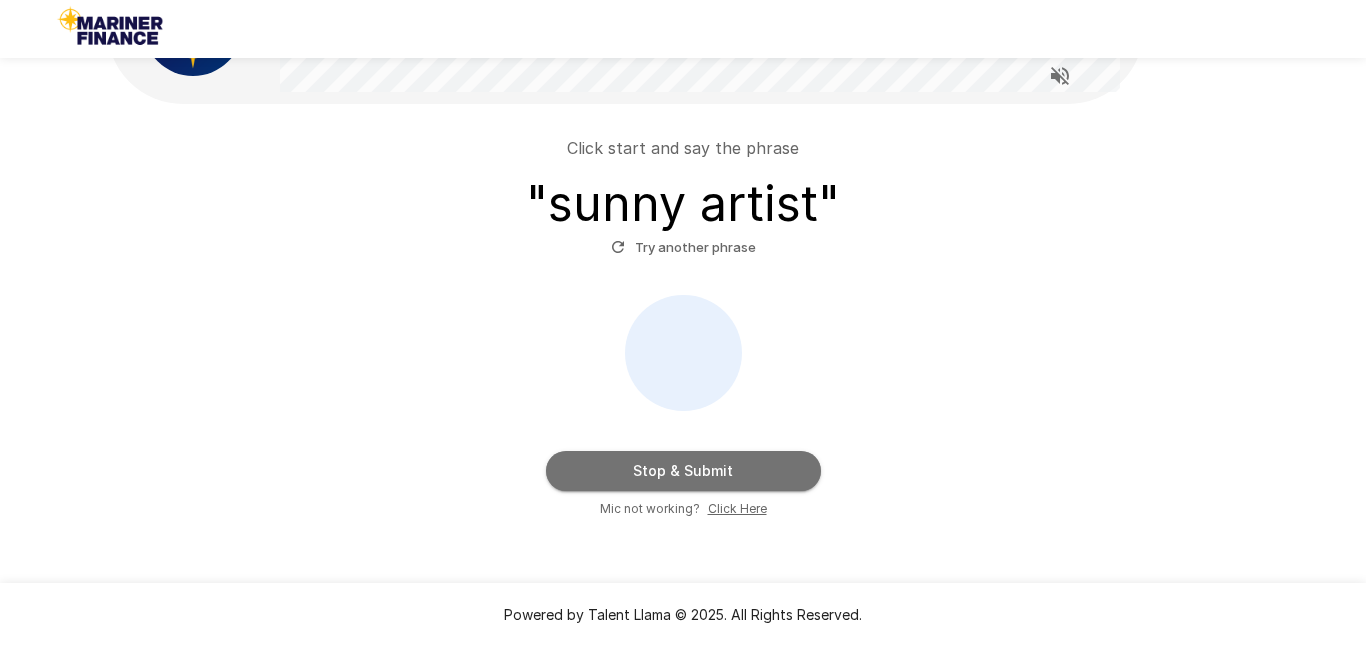 click on "Stop & Submit" at bounding box center [683, 471] 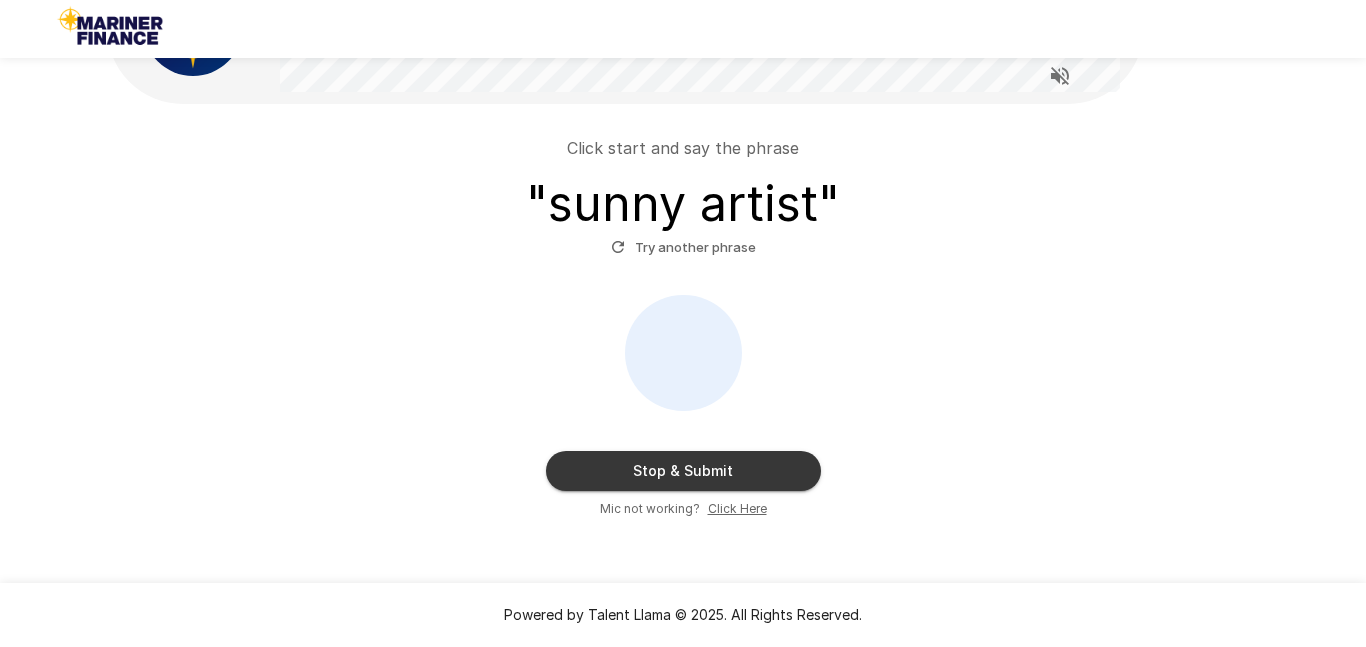 click at bounding box center (683, 353) 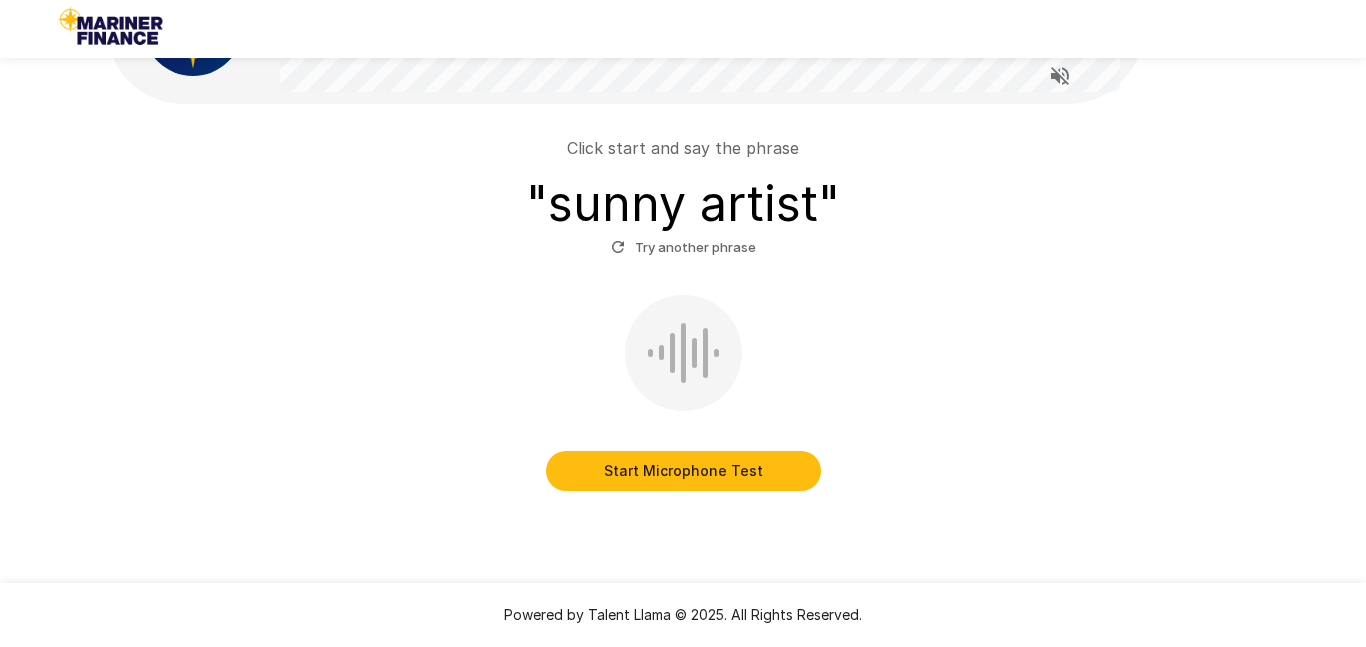scroll, scrollTop: 55, scrollLeft: 0, axis: vertical 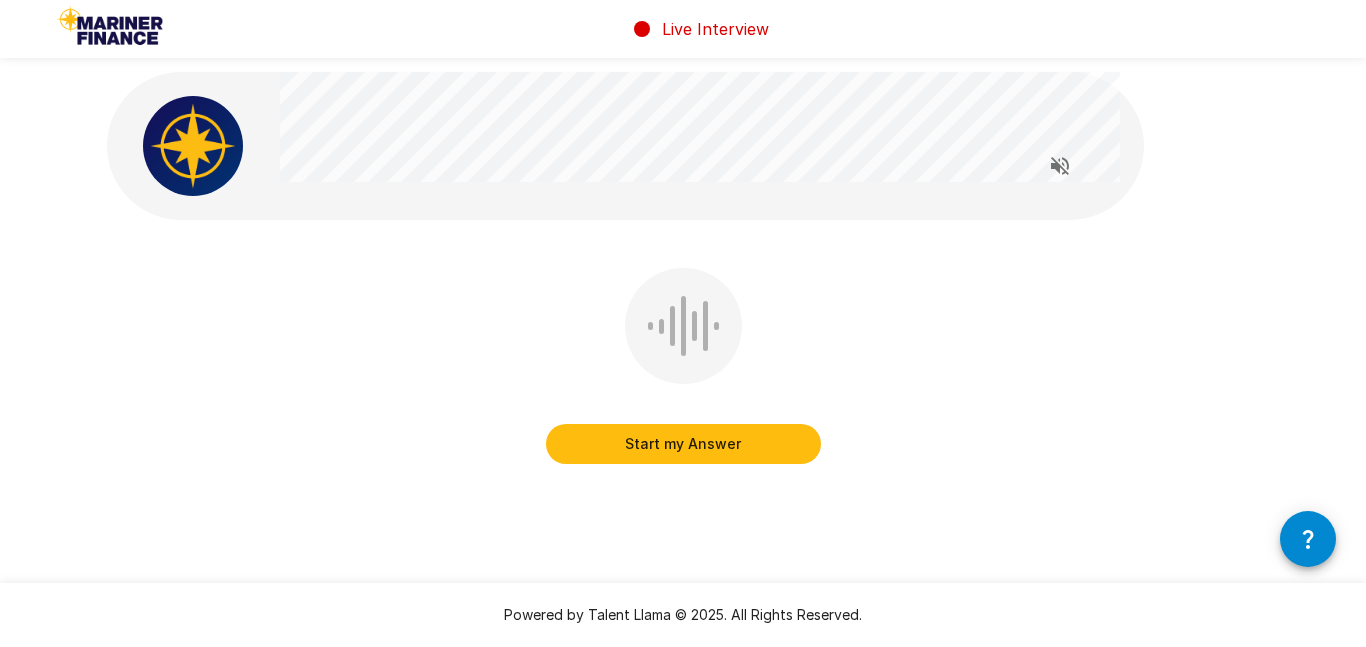 click on "Start my Answer" at bounding box center (683, 444) 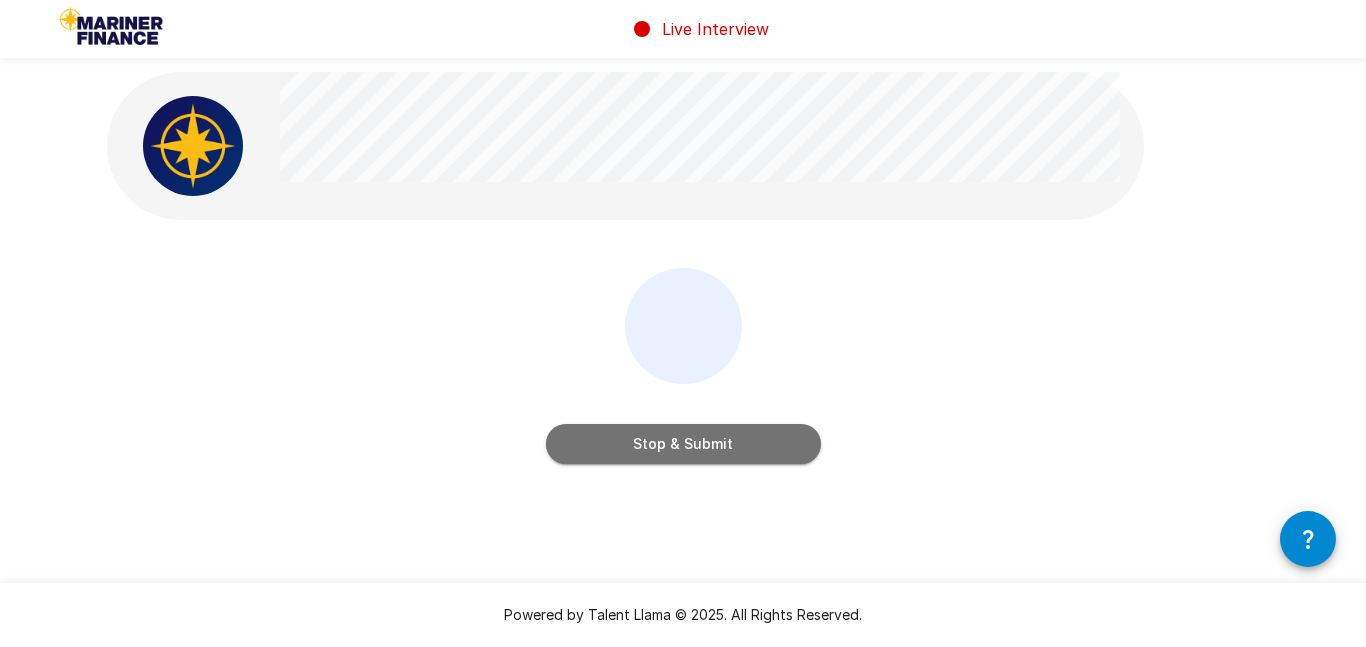 click on "Stop & Submit" at bounding box center (683, 444) 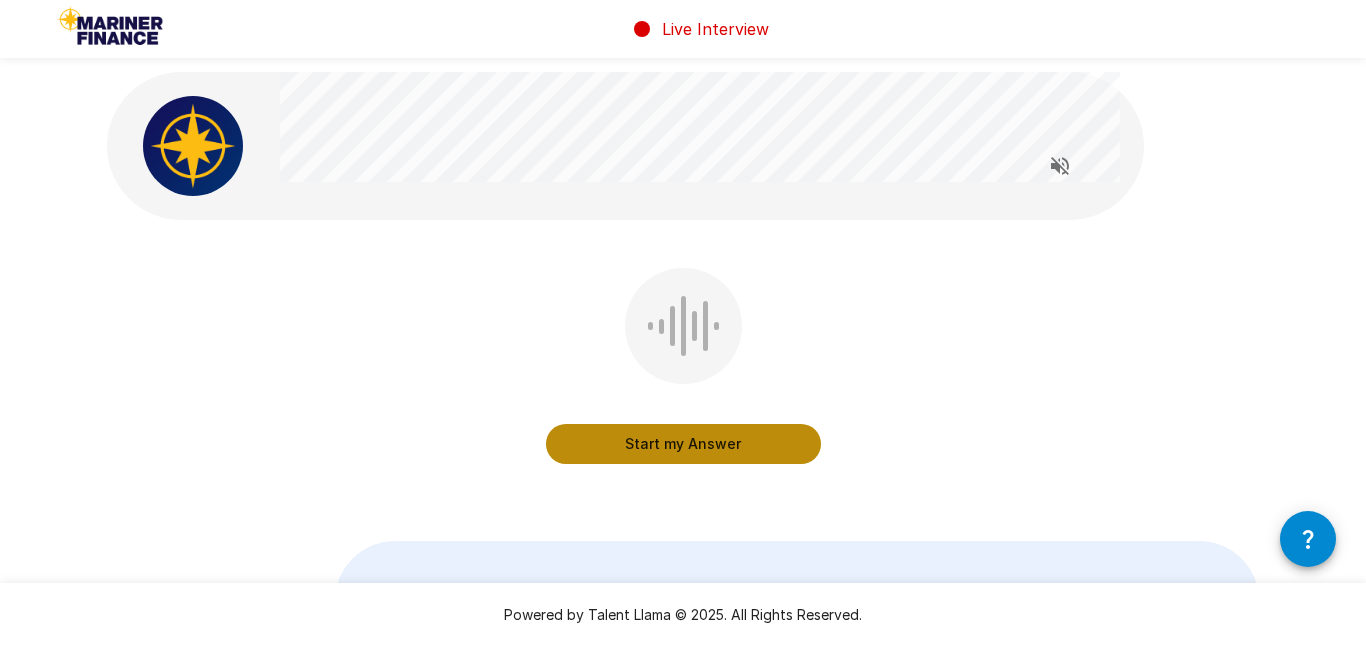 click on "Start my Answer" at bounding box center [683, 444] 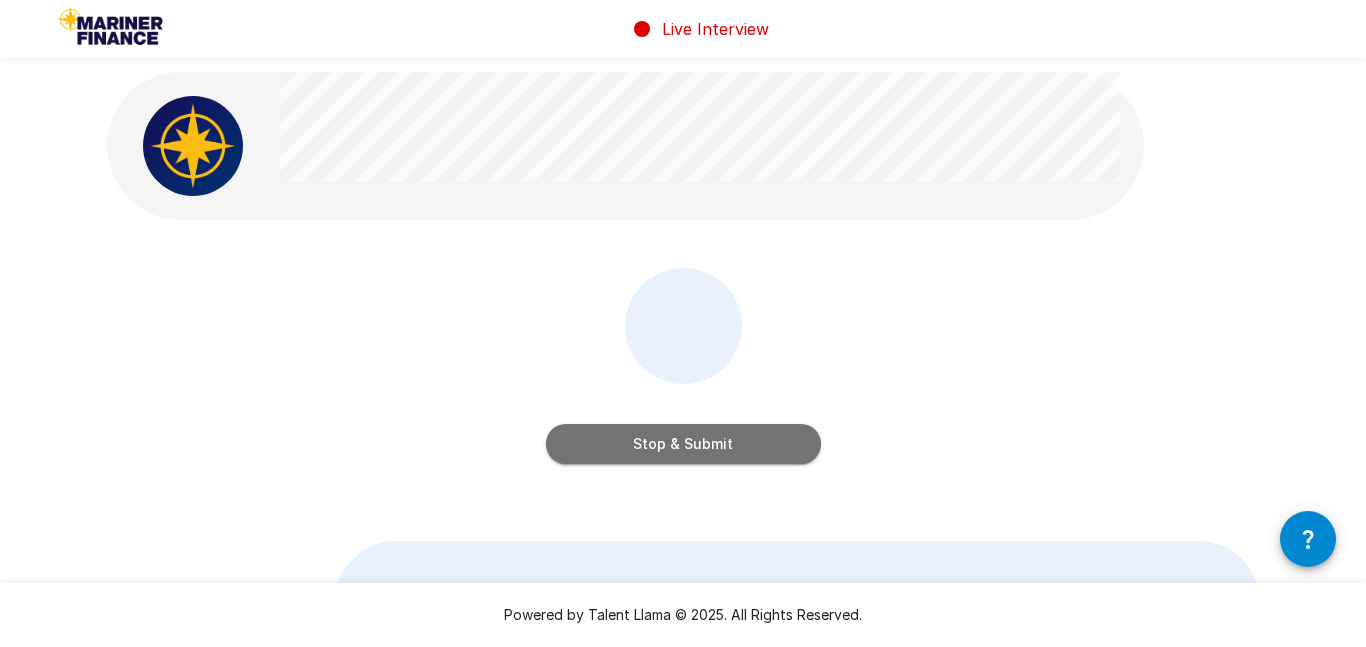 click on "Stop & Submit" at bounding box center [683, 444] 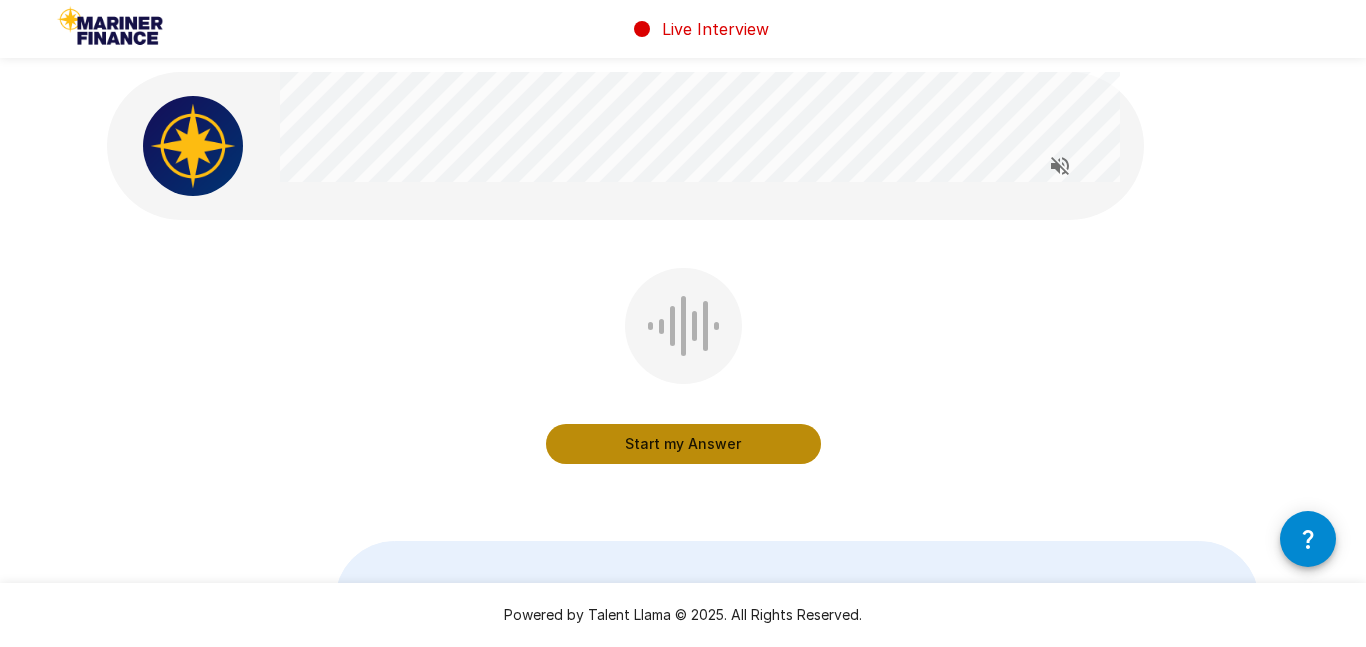 click on "Start my Answer" at bounding box center [683, 444] 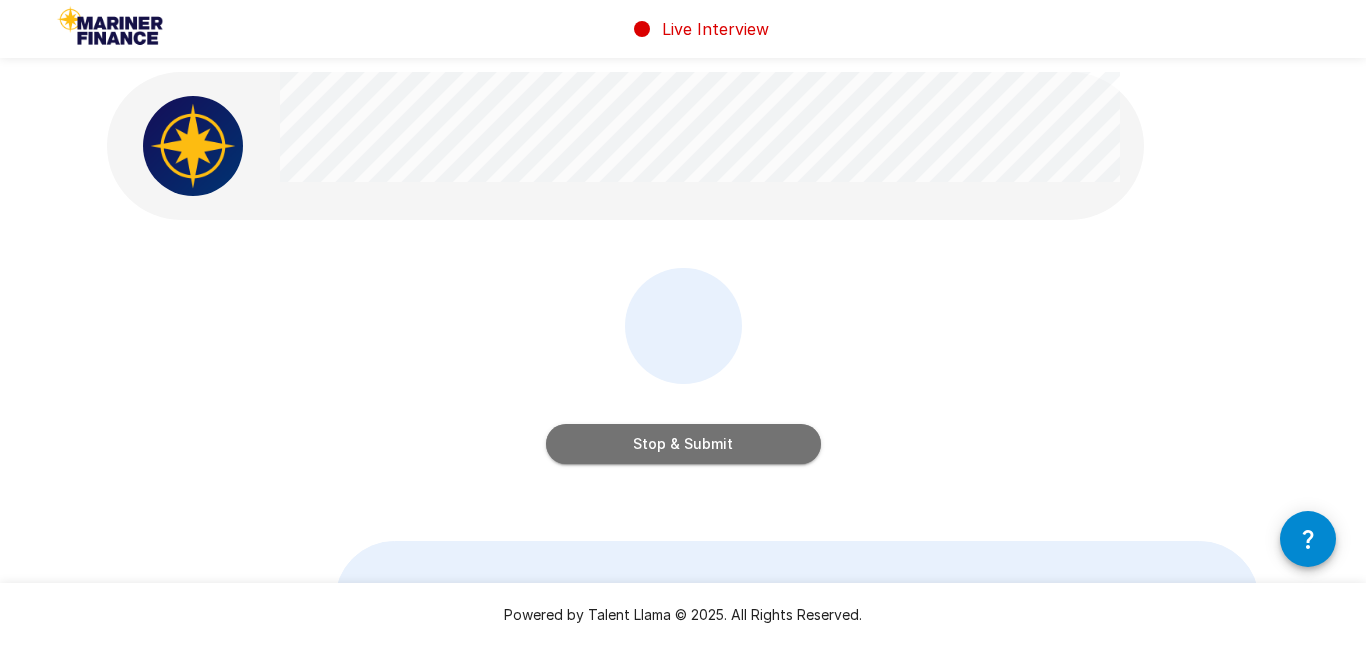 click on "Stop & Submit" at bounding box center (683, 444) 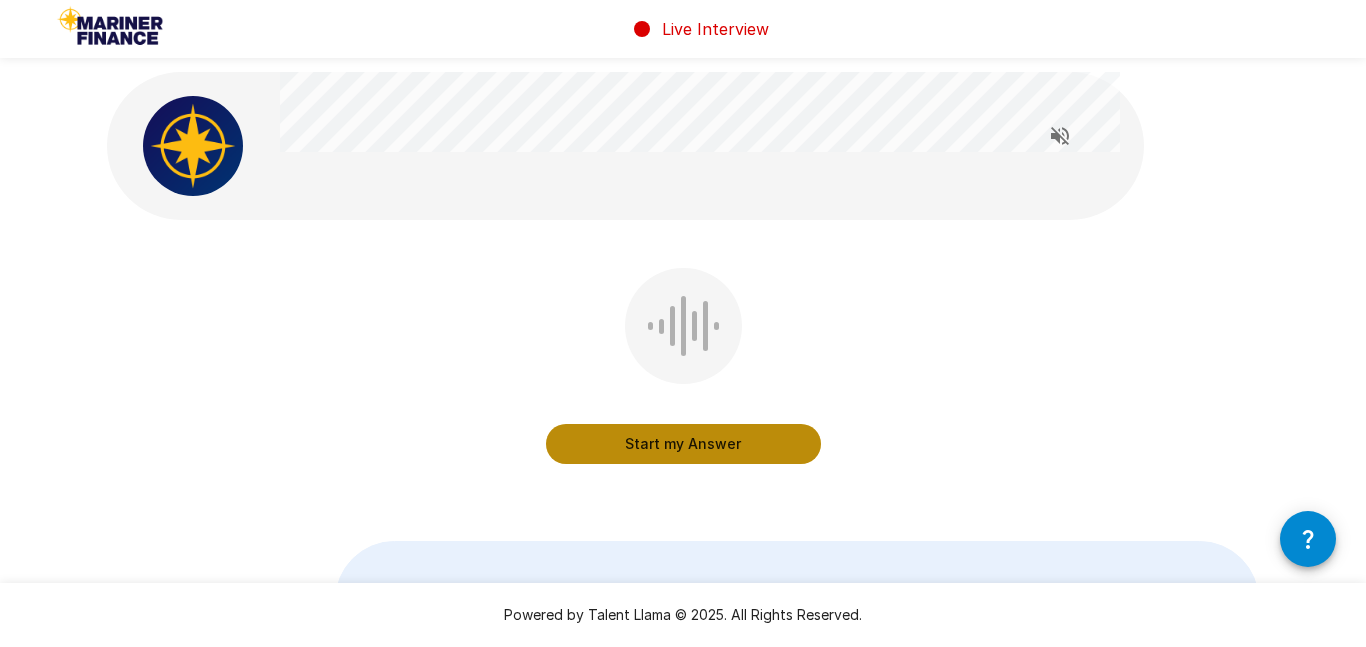 click on "Start my Answer" at bounding box center [683, 444] 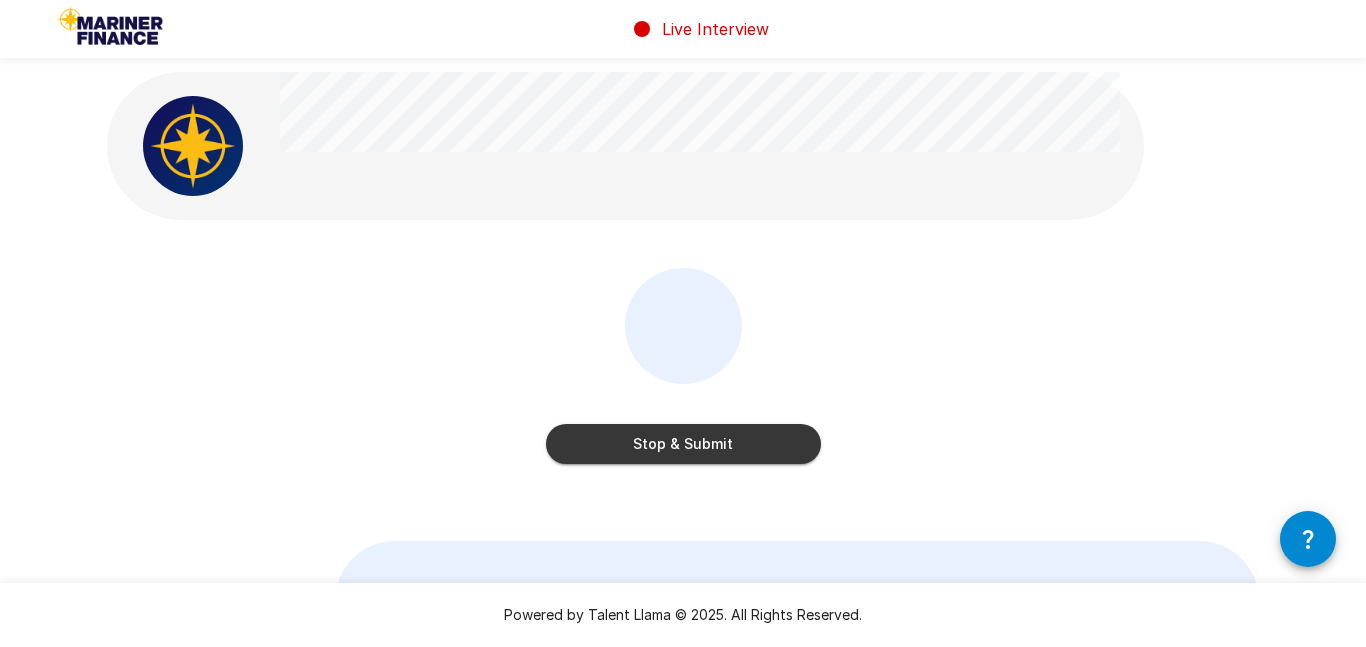 click on "Stop & Submit" at bounding box center (683, 444) 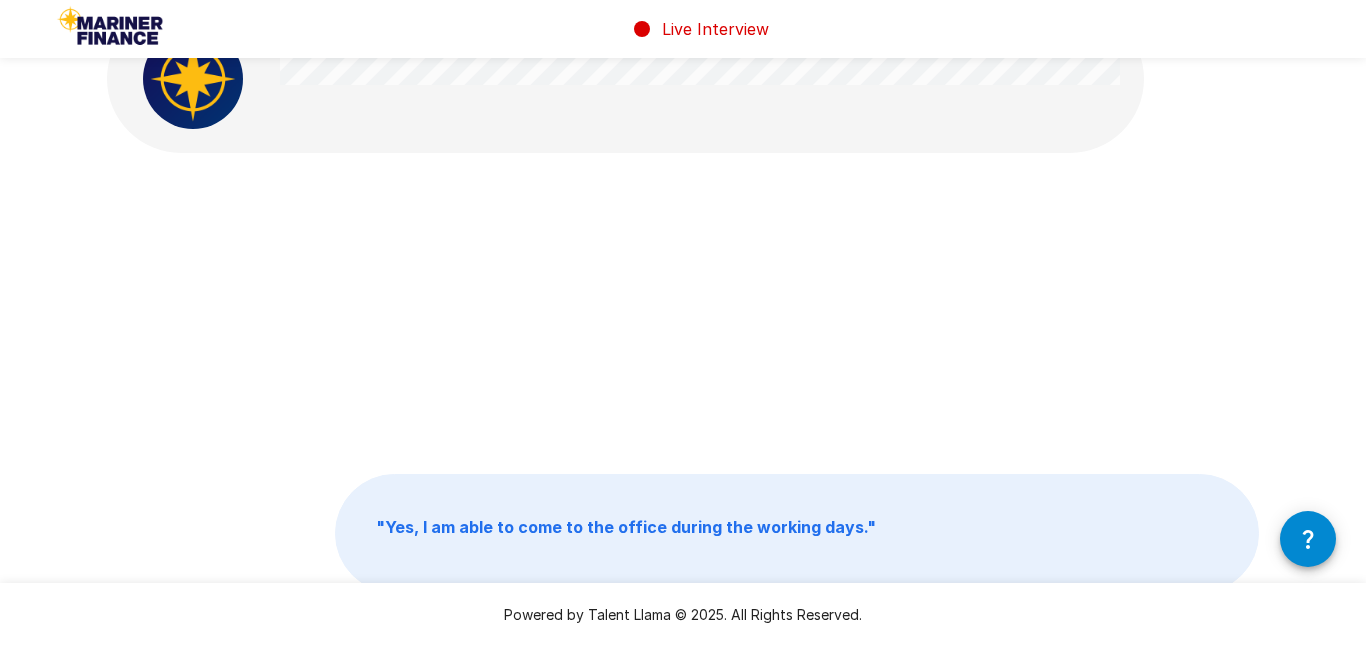 scroll, scrollTop: 0, scrollLeft: 0, axis: both 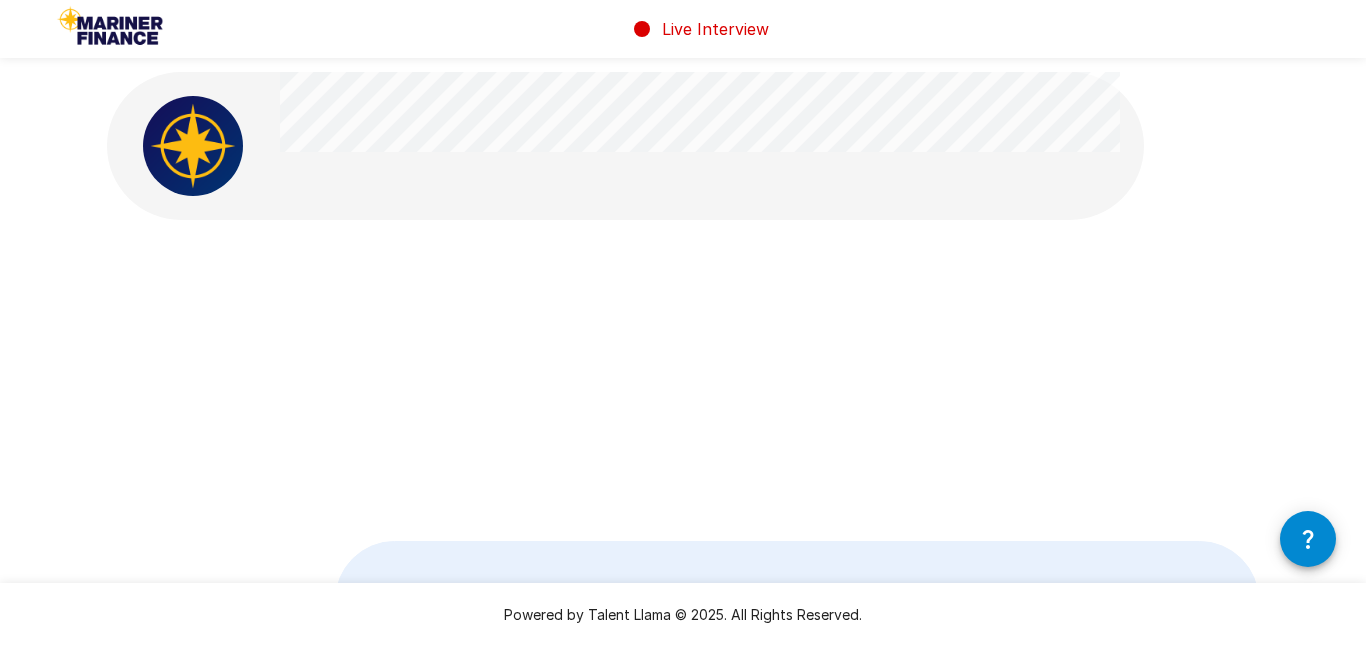 click at bounding box center [683, 380] 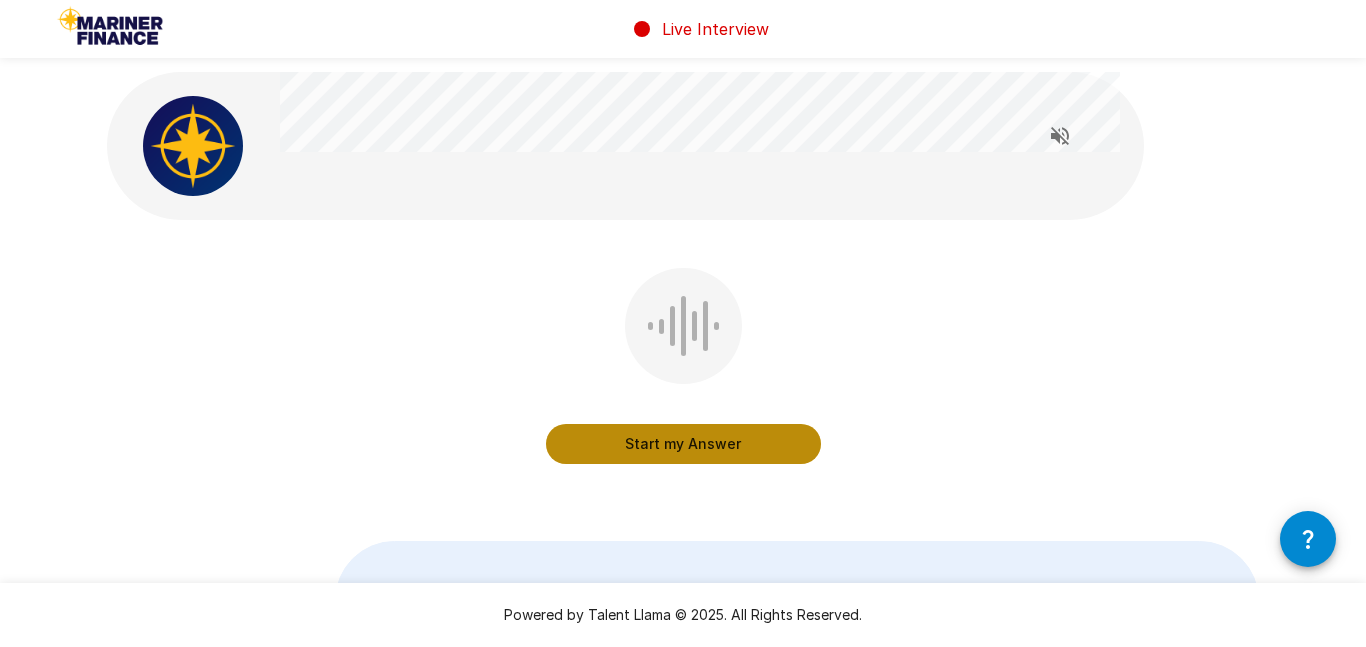 click on "Start my Answer" at bounding box center [683, 444] 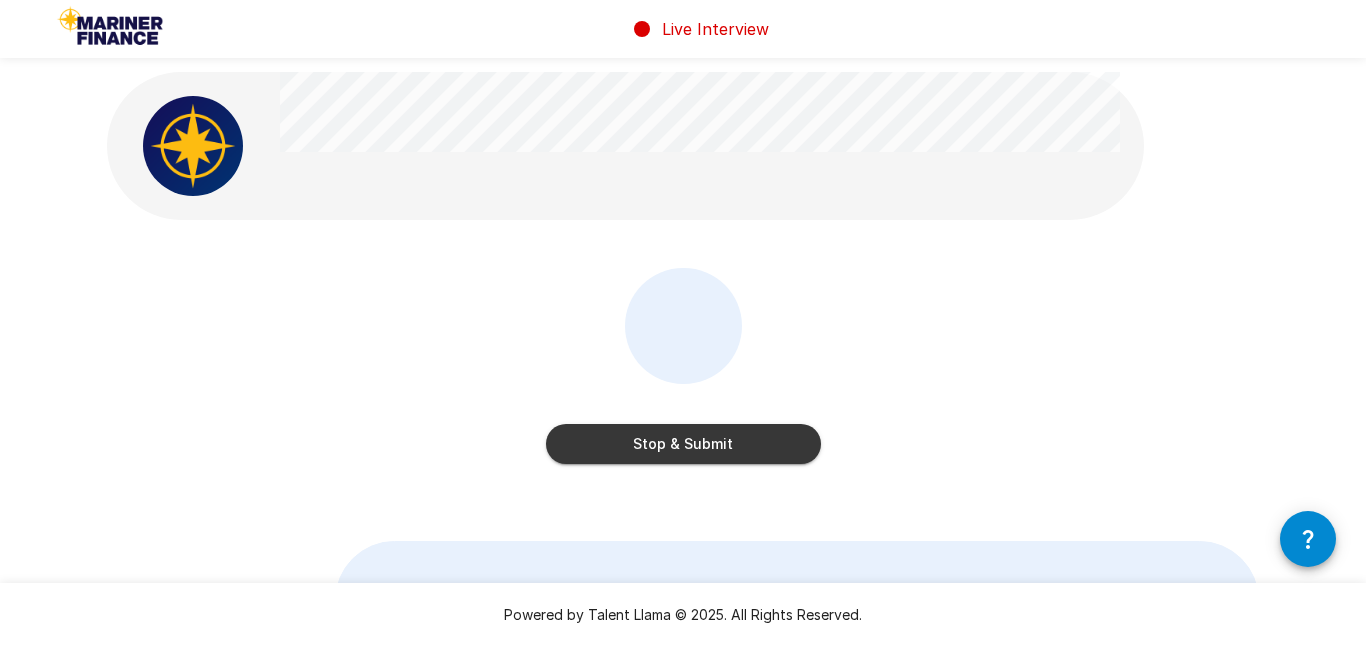 click on "Stop & Submit" at bounding box center (683, 444) 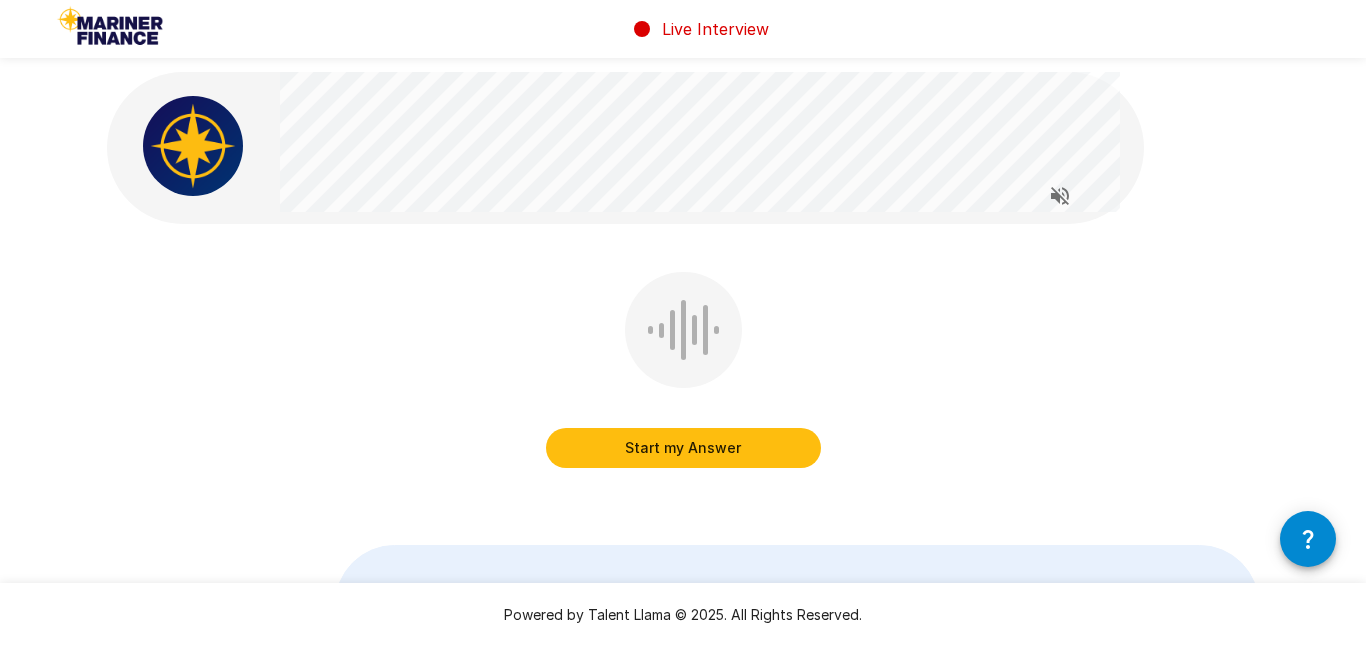 click on "Start my Answer" at bounding box center (683, 448) 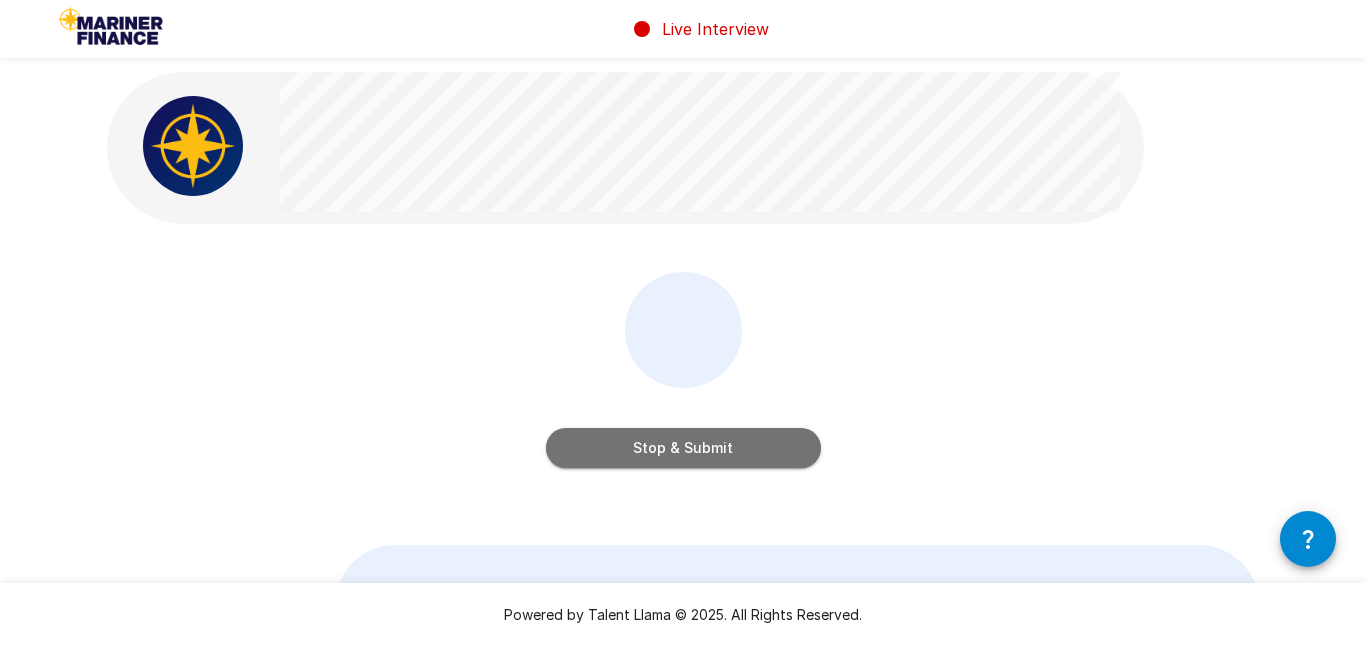 click on "Stop & Submit" at bounding box center (683, 448) 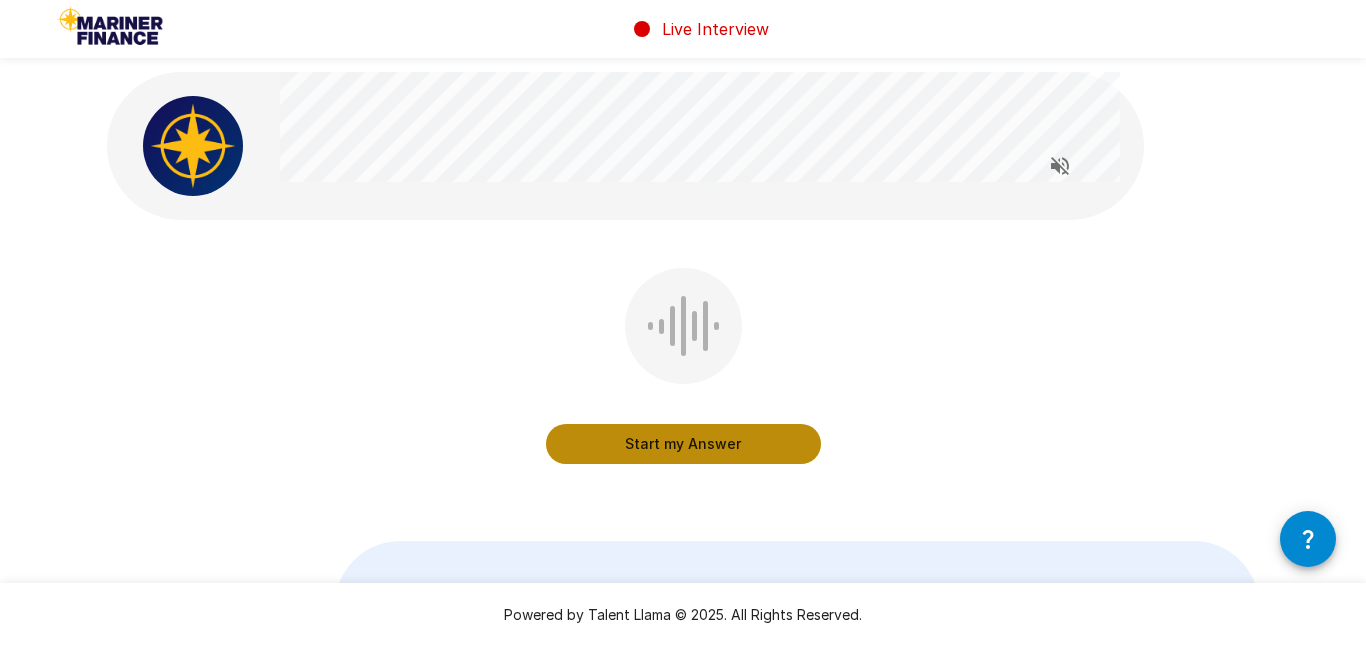 click on "Start my Answer" at bounding box center [683, 444] 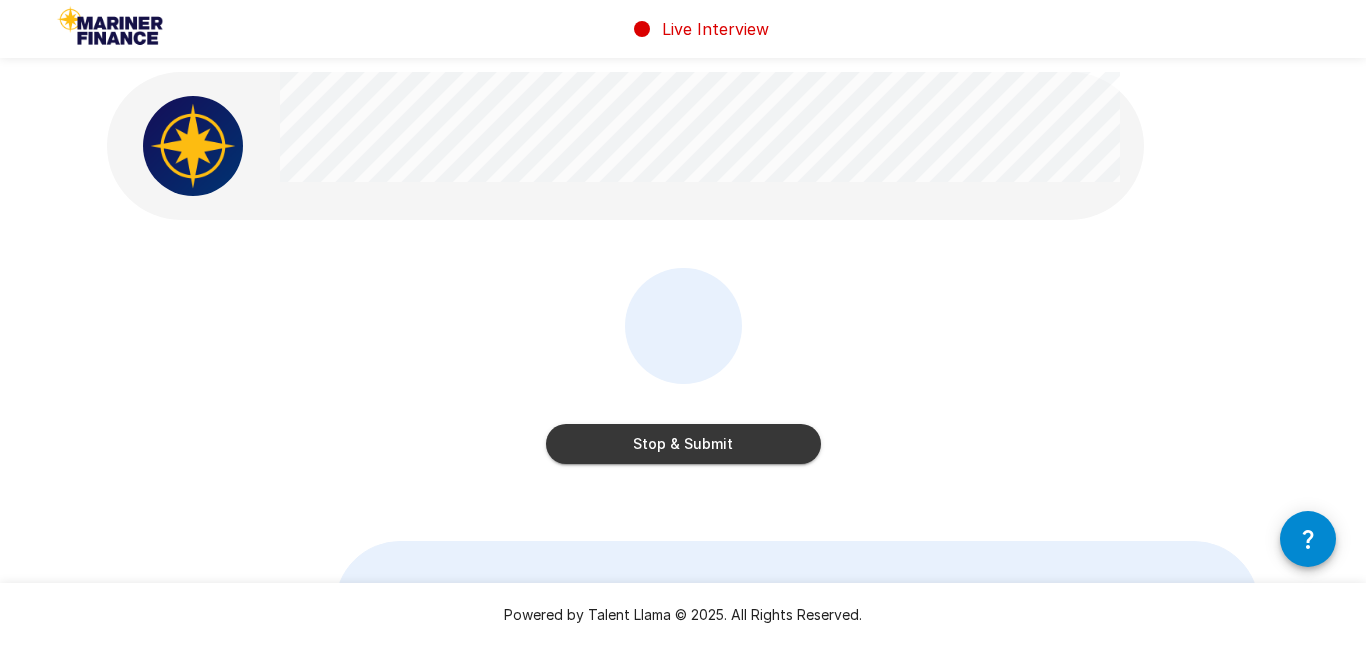 click on "Stop & Submit" at bounding box center [683, 444] 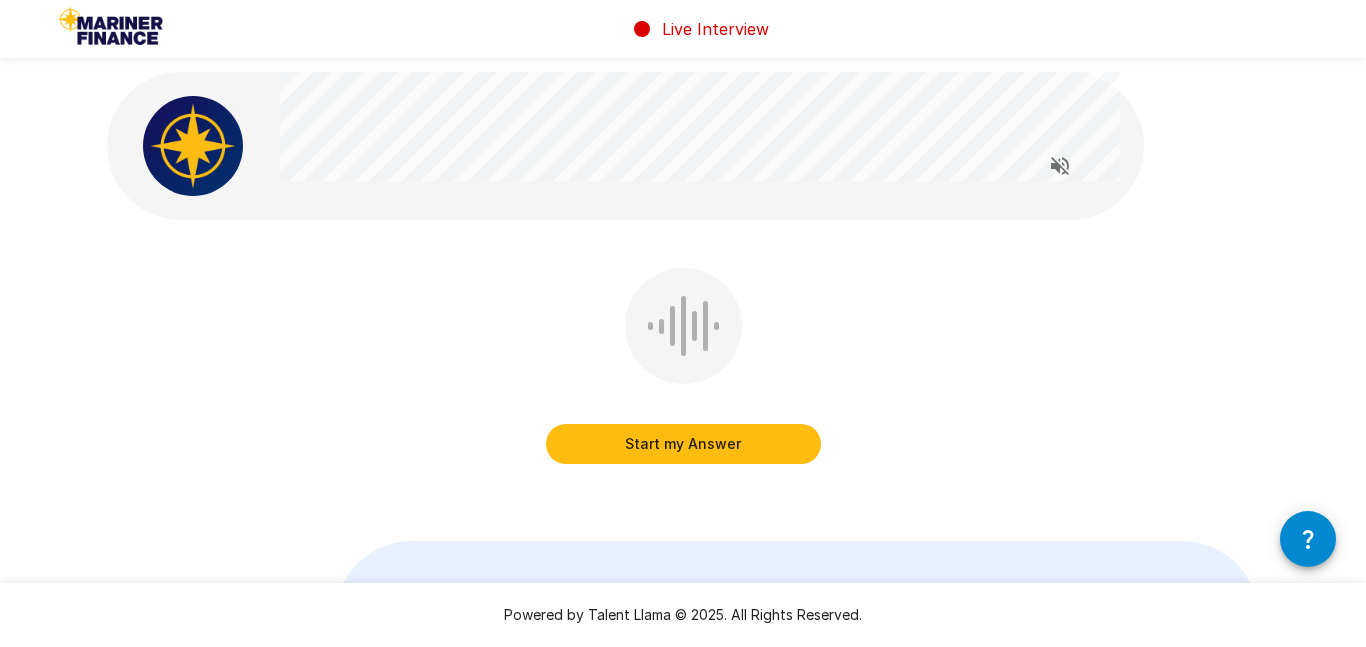 click on "Start my Answer" at bounding box center [683, 444] 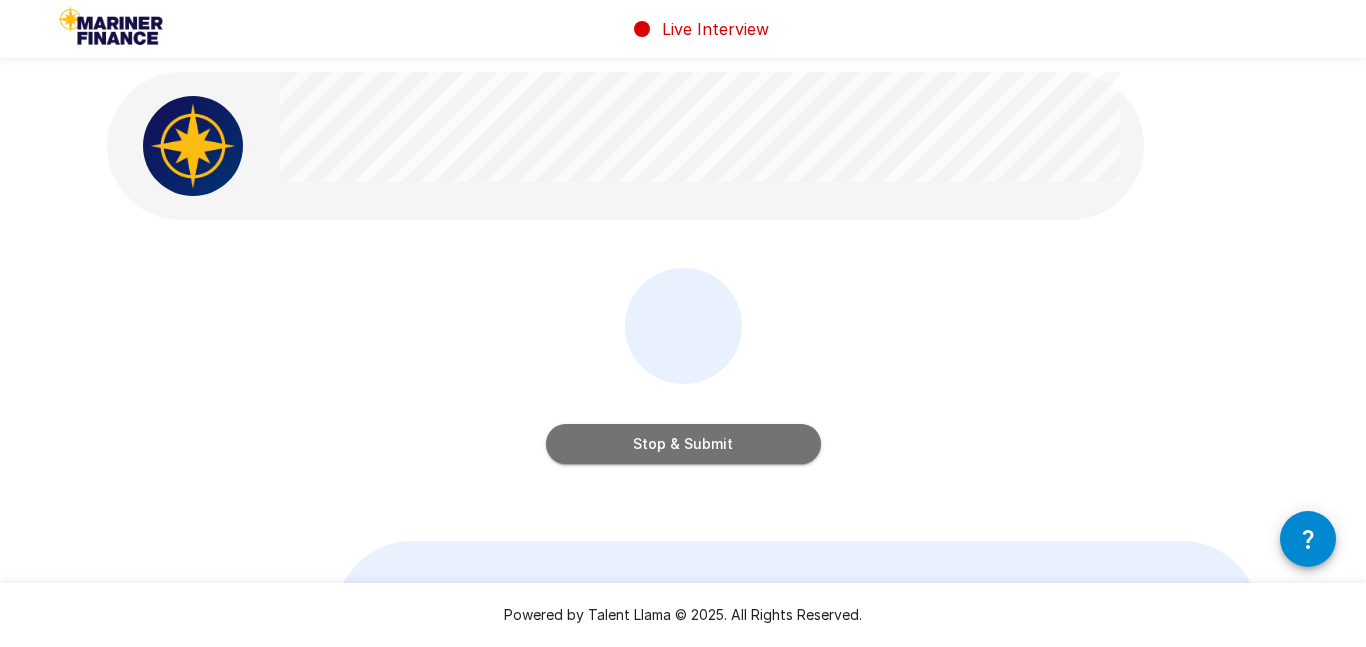 click on "Stop & Submit" at bounding box center (683, 444) 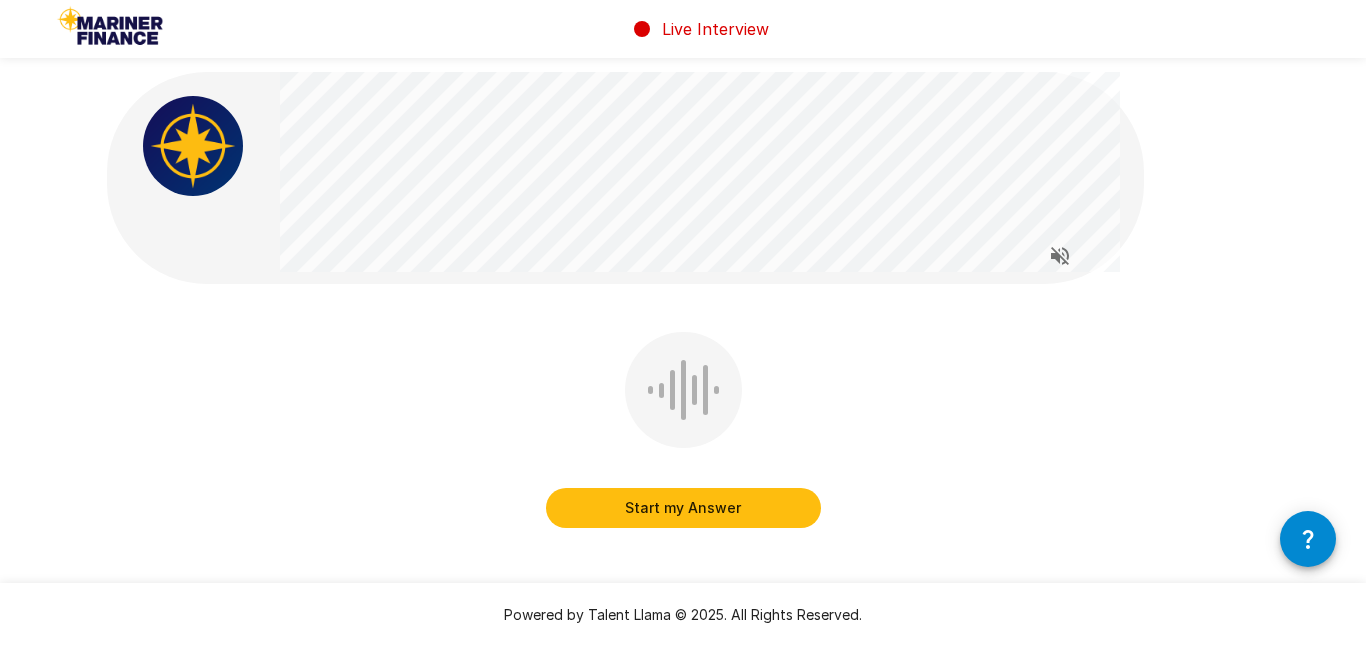 click on "Start my Answer" at bounding box center [683, 508] 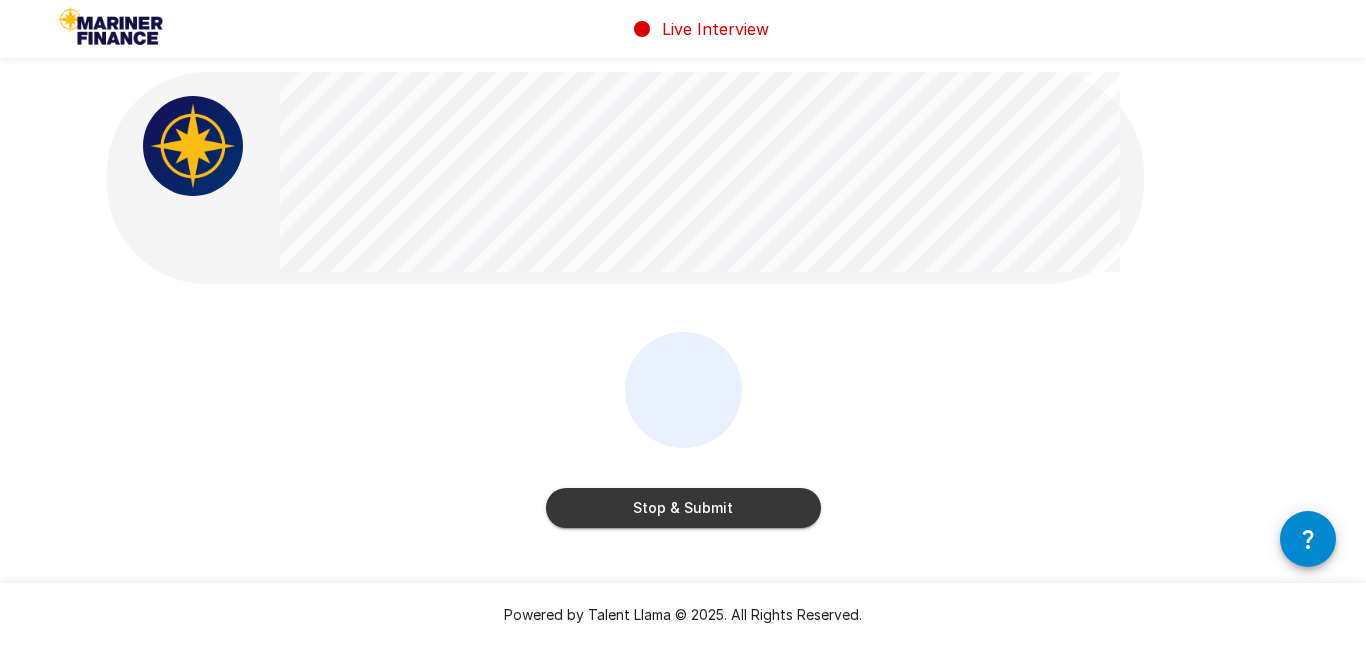 click on "Stop & Submit" at bounding box center [683, 508] 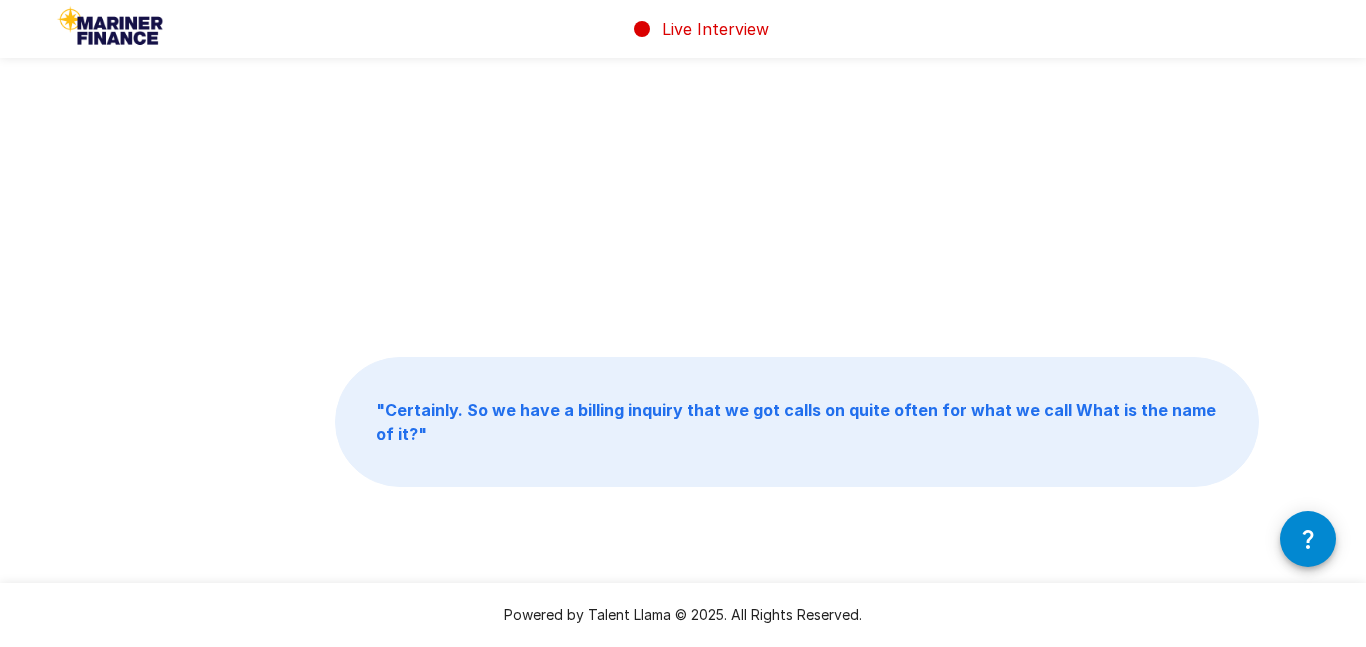 scroll, scrollTop: 0, scrollLeft: 0, axis: both 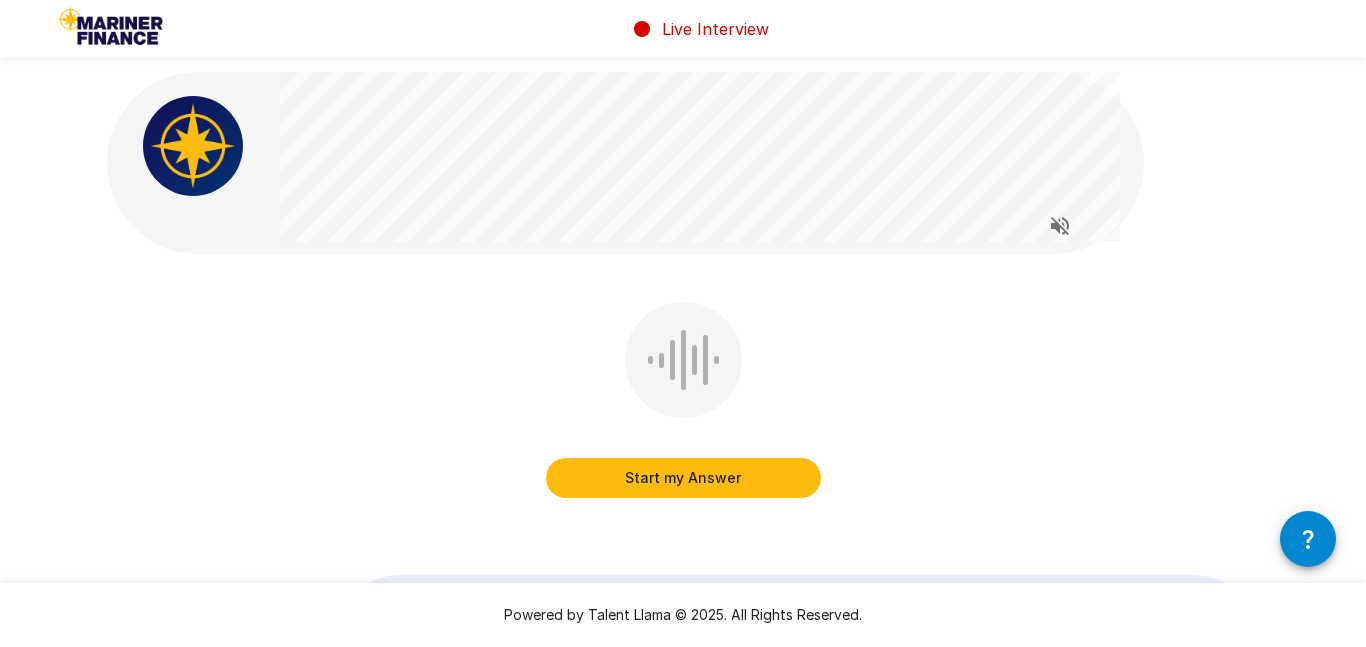 click on "Start my Answer" at bounding box center [683, 478] 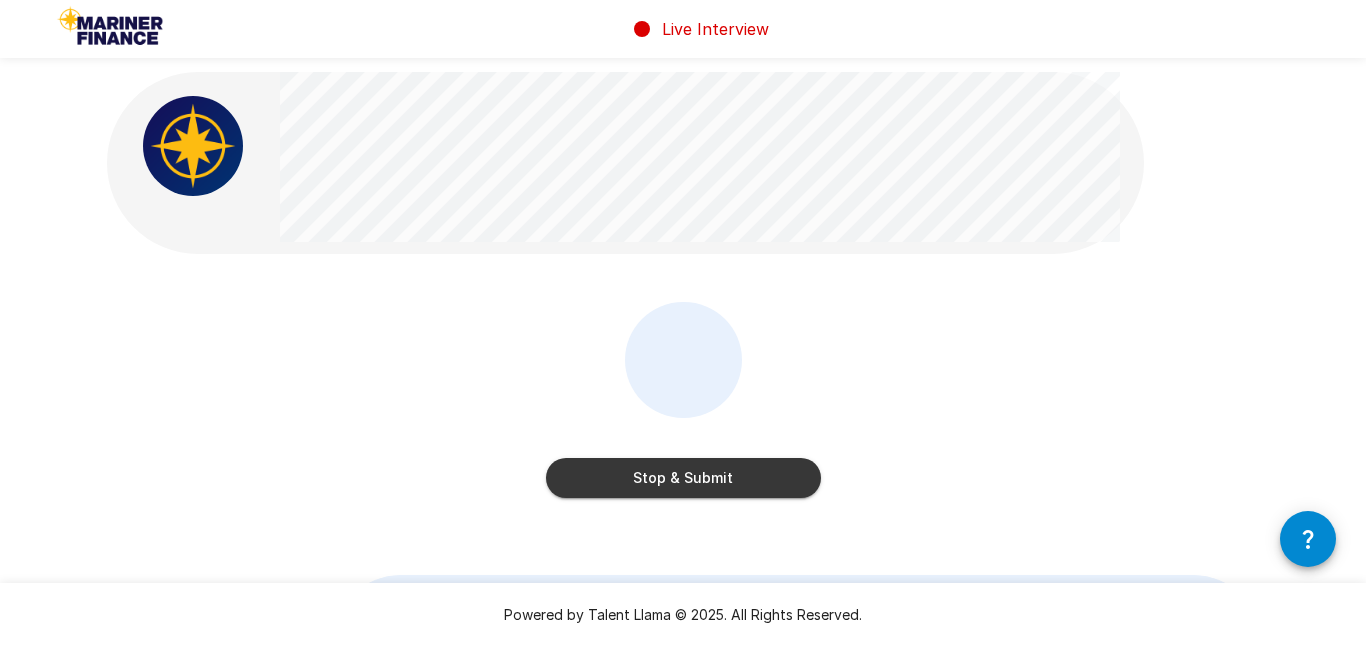 click on "Stop & Submit" at bounding box center [683, 478] 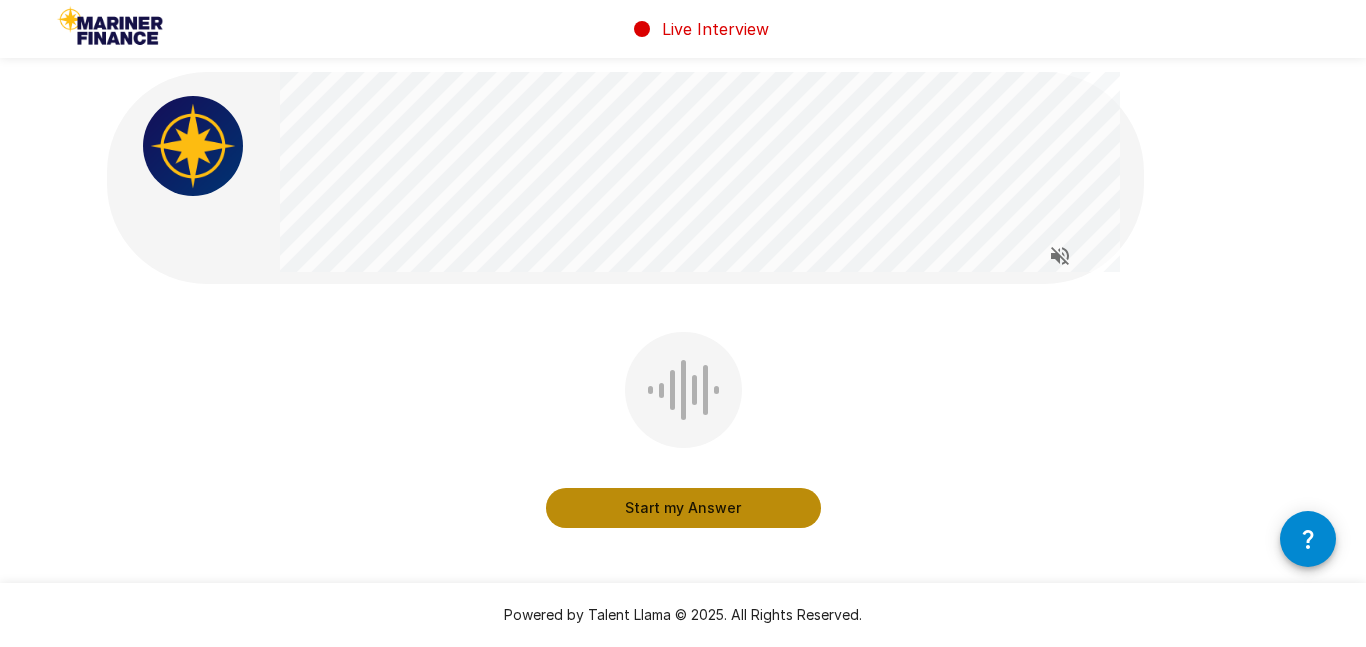 click on "Start my Answer" at bounding box center [683, 508] 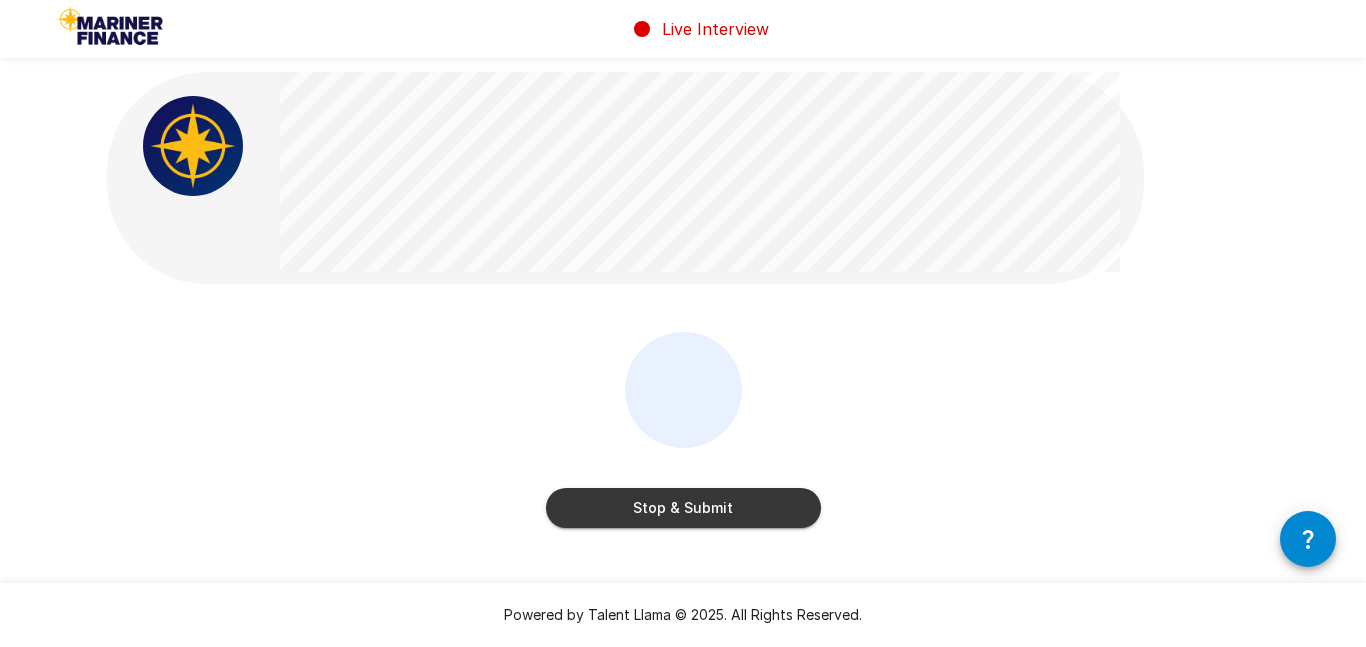 click on "Stop & Submit" at bounding box center [683, 508] 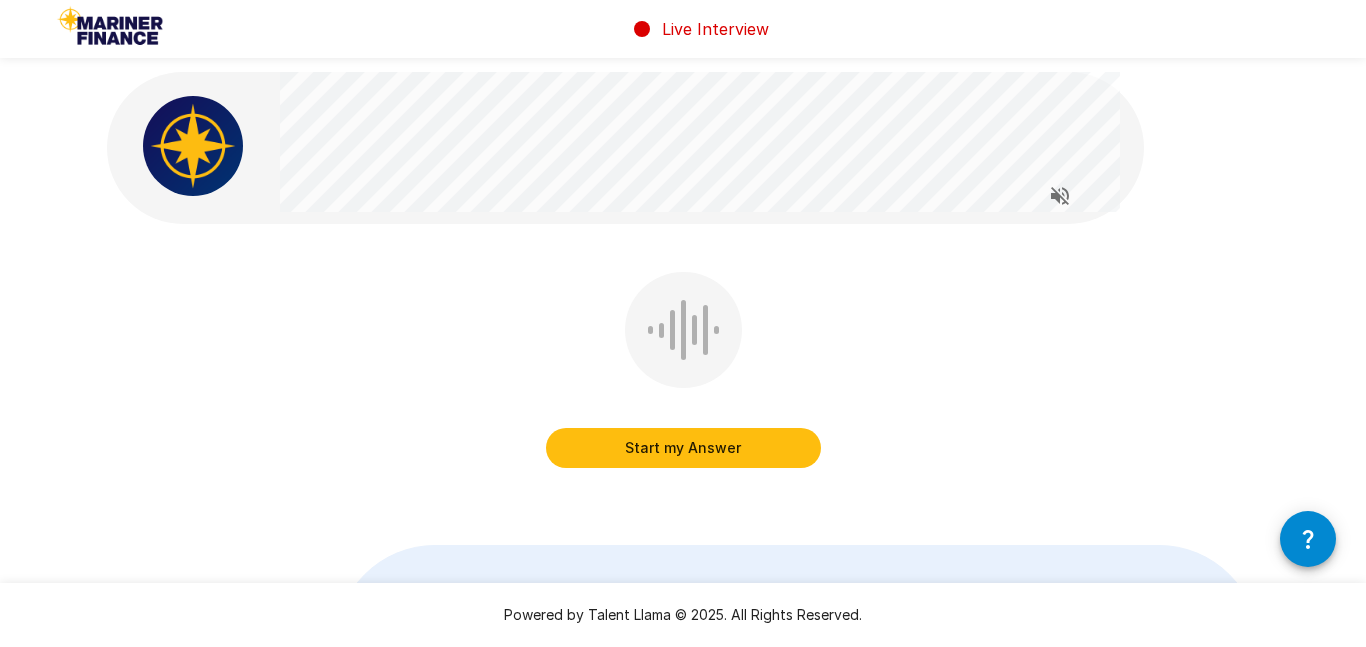 click on "Start my Answer" at bounding box center (683, 448) 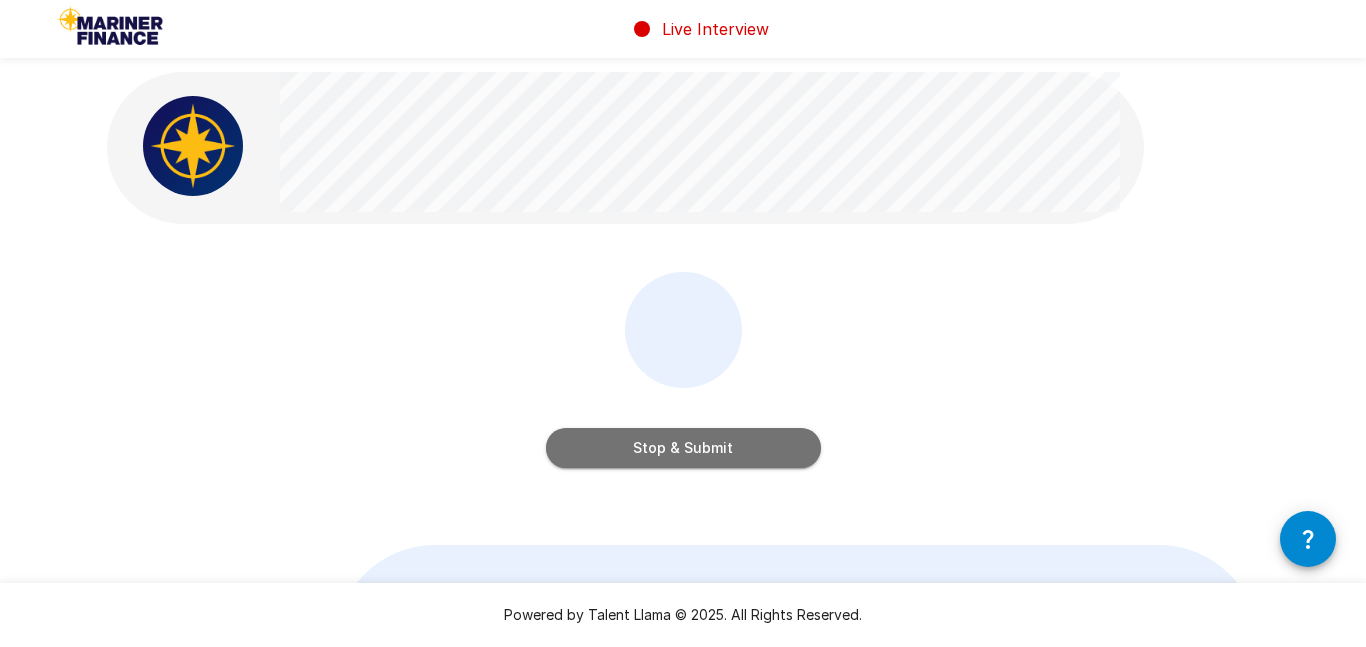 click on "Stop & Submit" at bounding box center (683, 448) 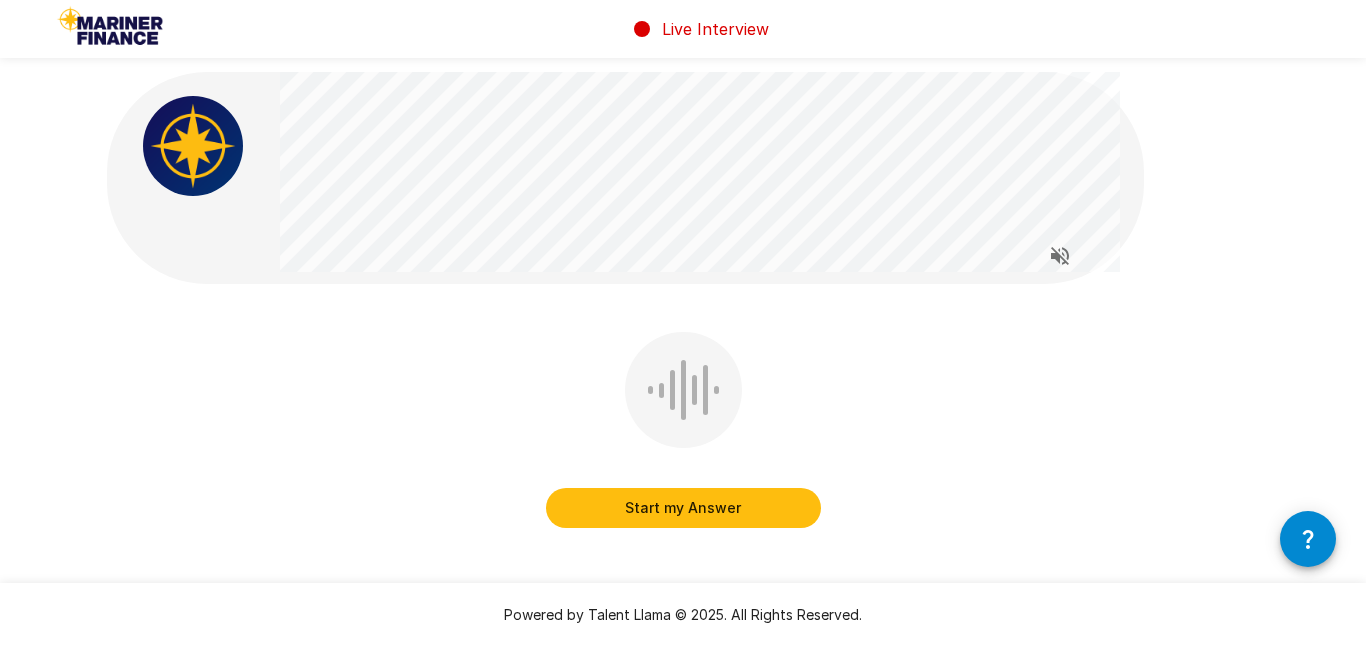 click on "Start my Answer" at bounding box center (683, 508) 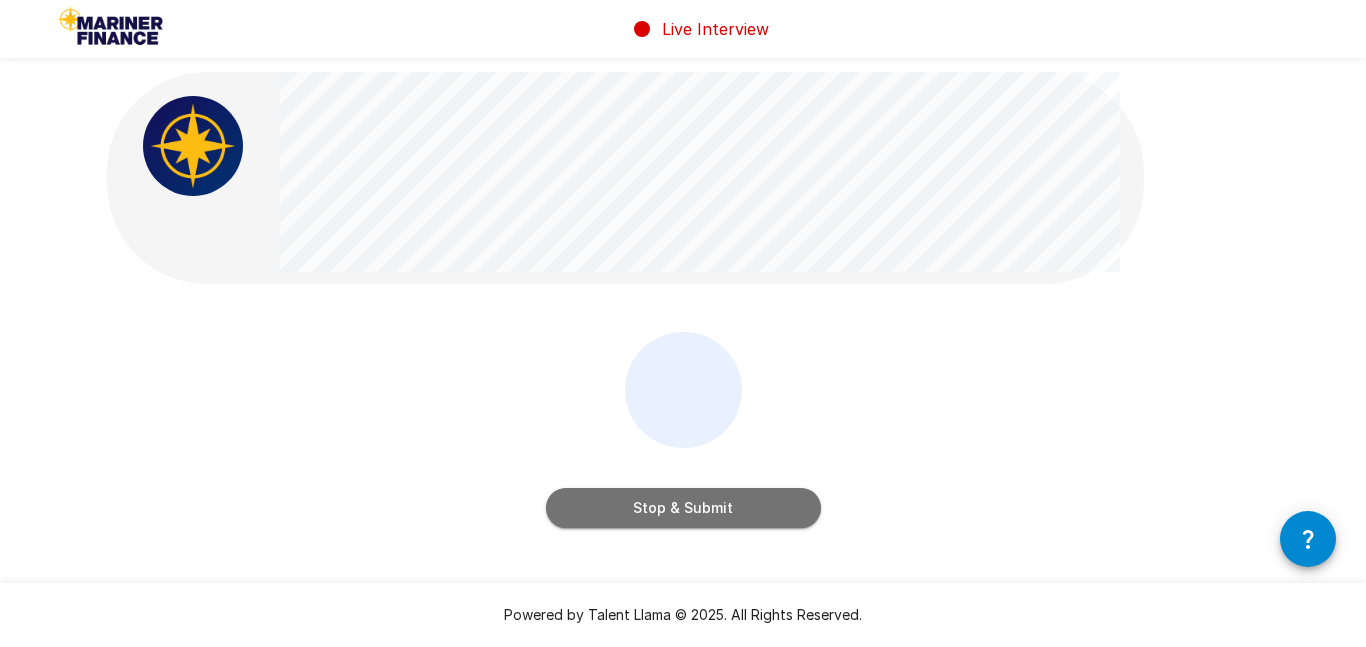 click on "Stop & Submit" at bounding box center (683, 508) 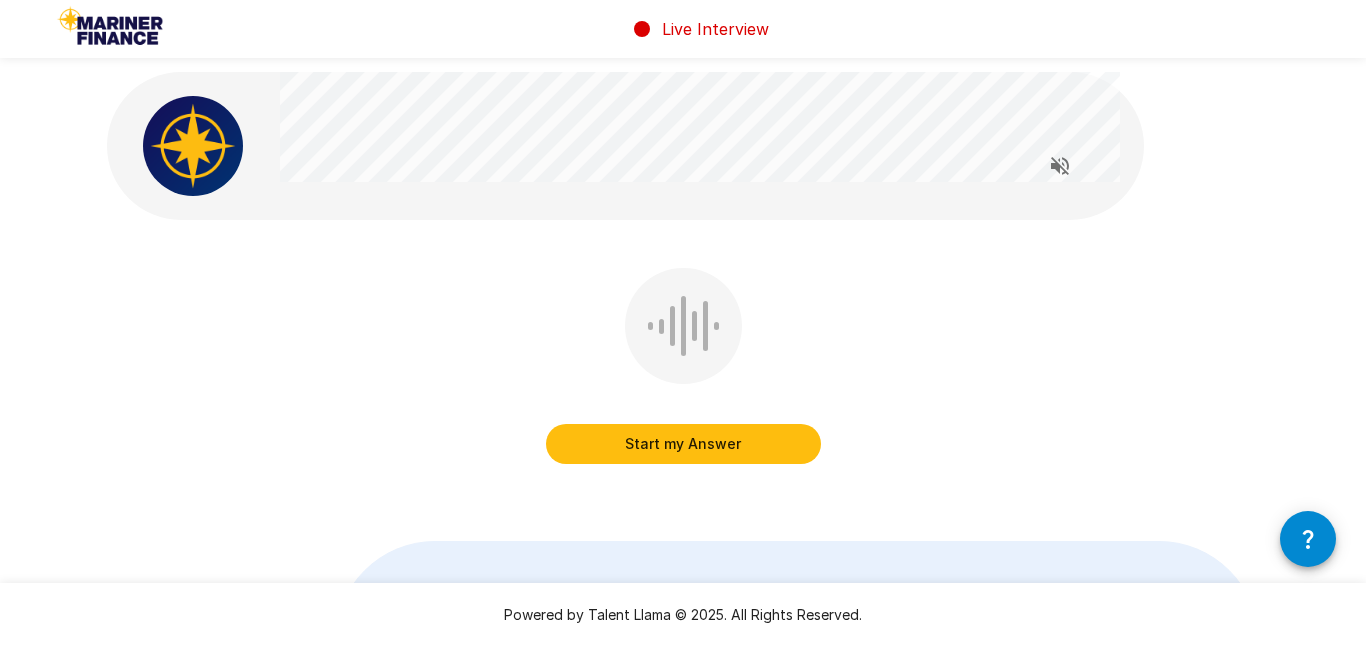 click on "Start my Answer" at bounding box center [683, 444] 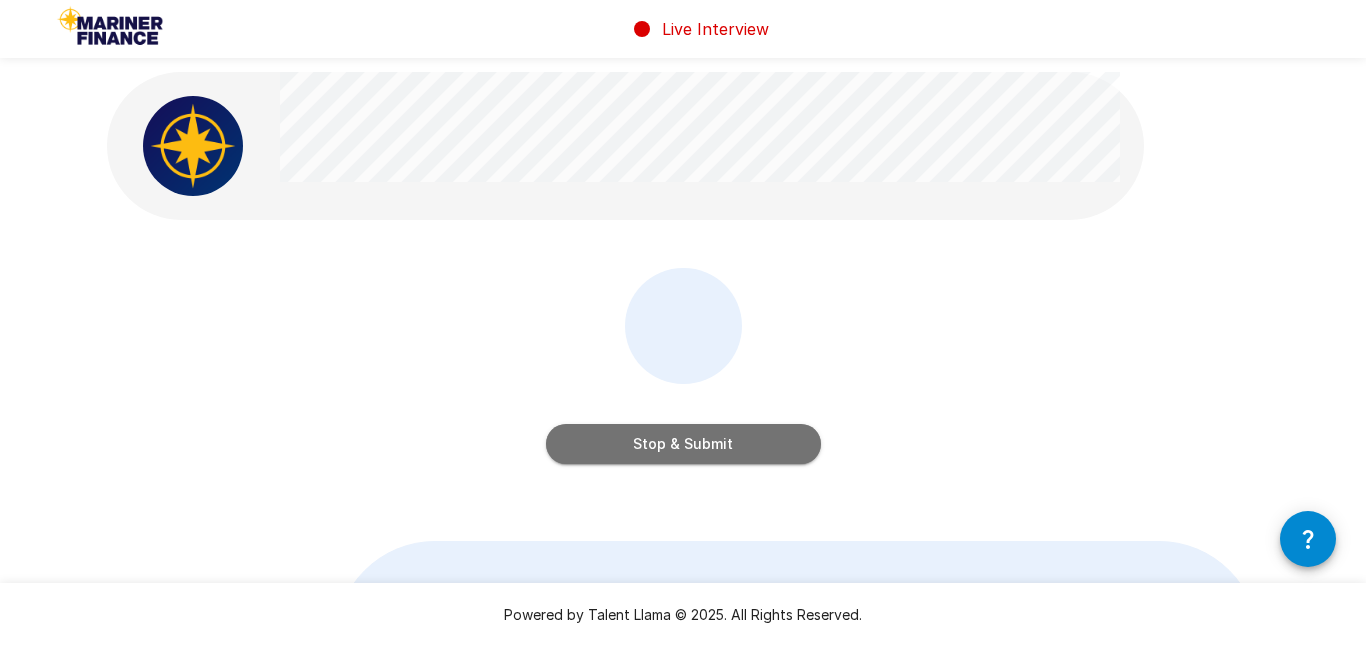 click on "Stop & Submit" at bounding box center [683, 444] 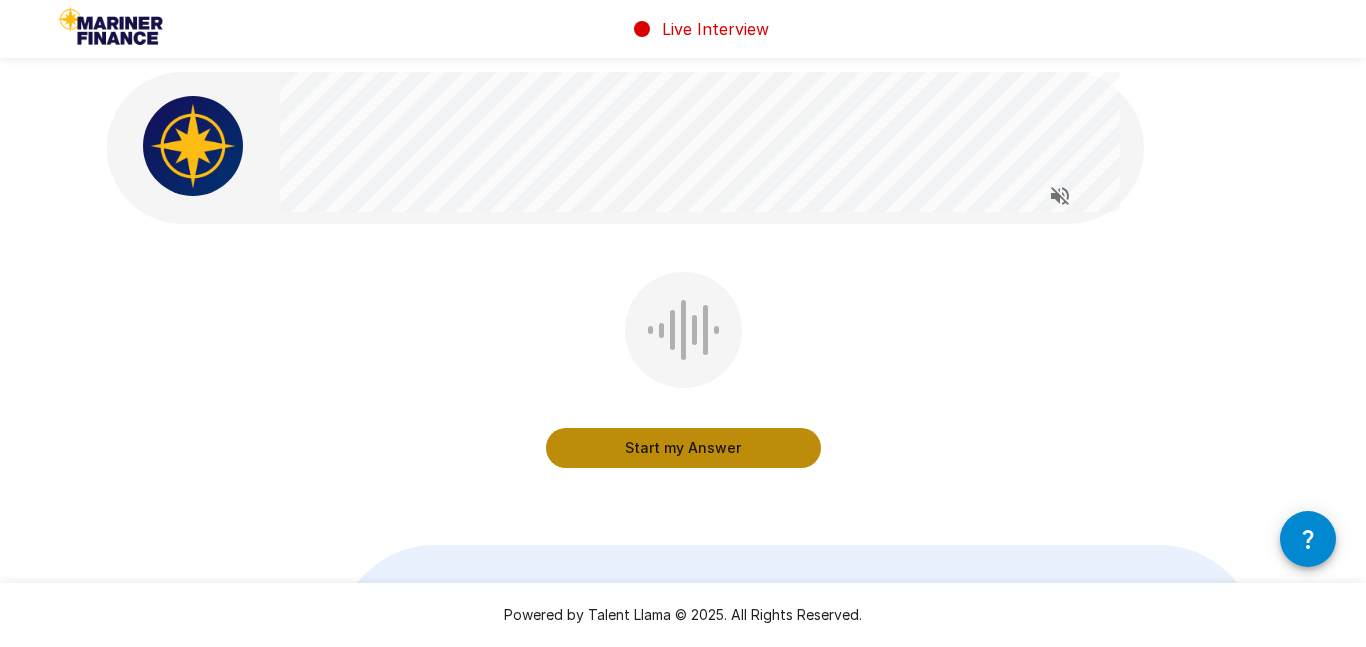 click on "Start my Answer" at bounding box center [683, 448] 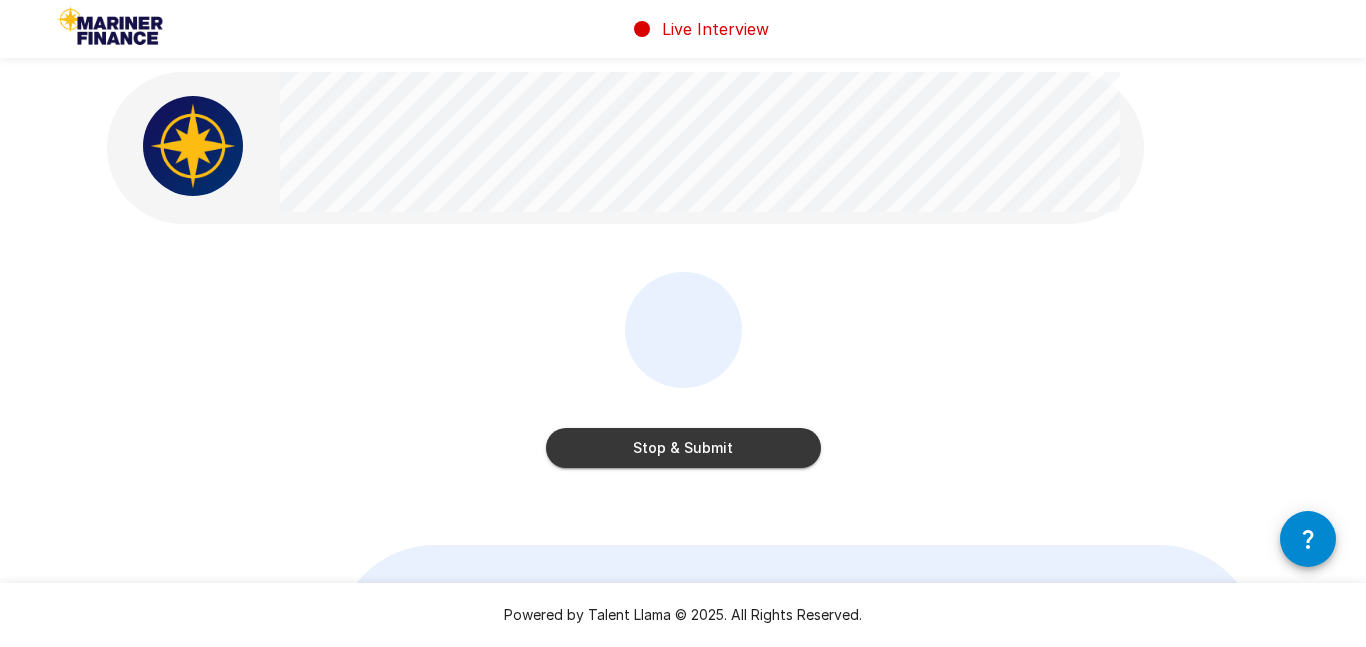 click on "Stop & Submit" at bounding box center (683, 448) 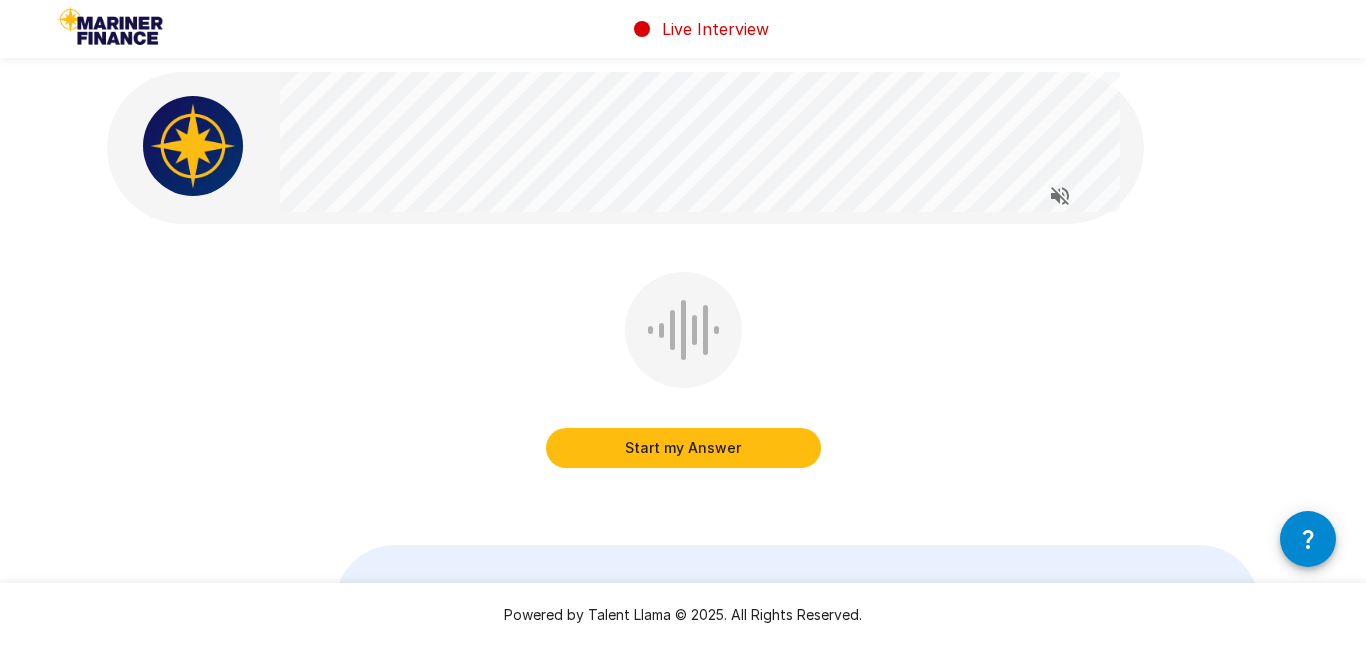 click on "Start my Answer" at bounding box center [683, 448] 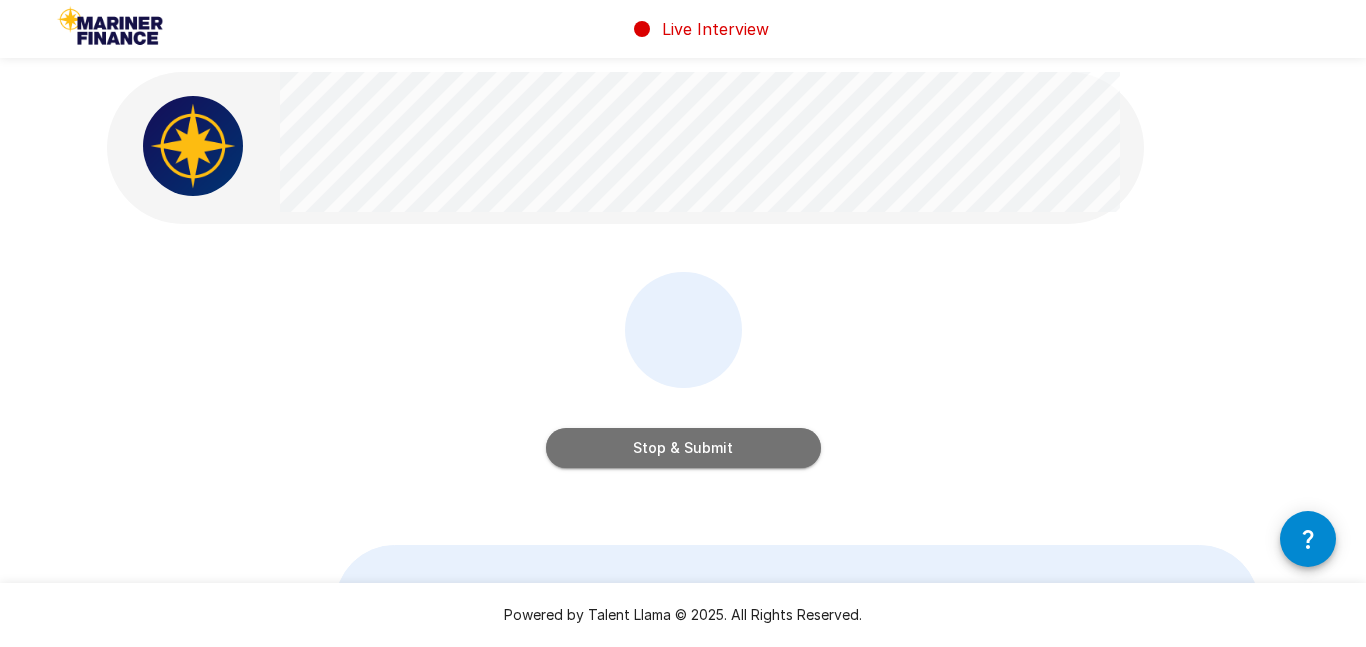 click on "Stop & Submit" at bounding box center [683, 448] 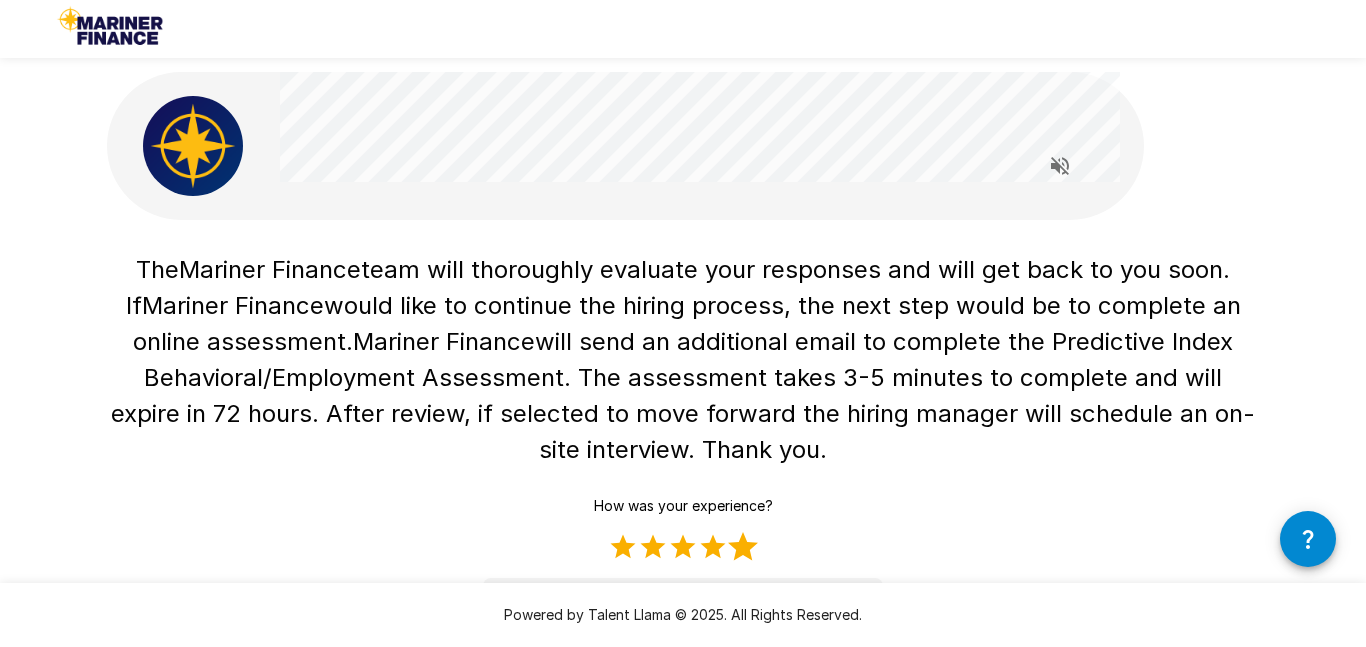 click on "5 Stars" at bounding box center (743, 547) 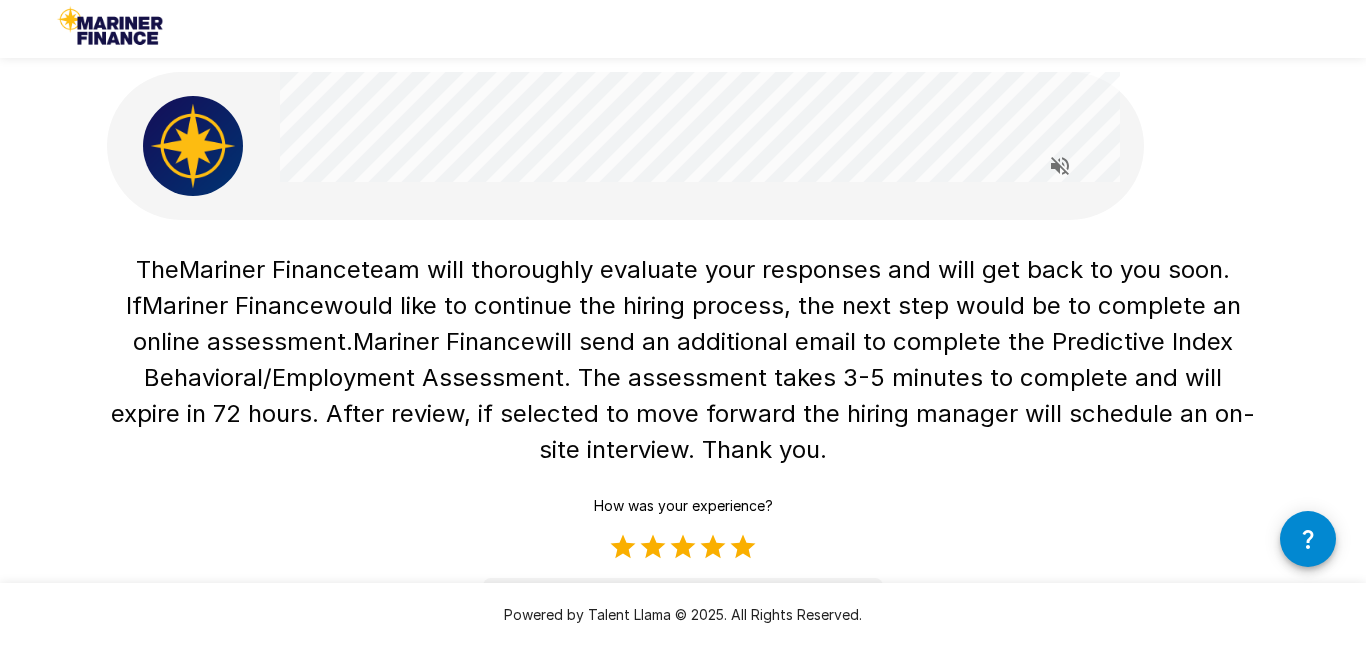 type on "*" 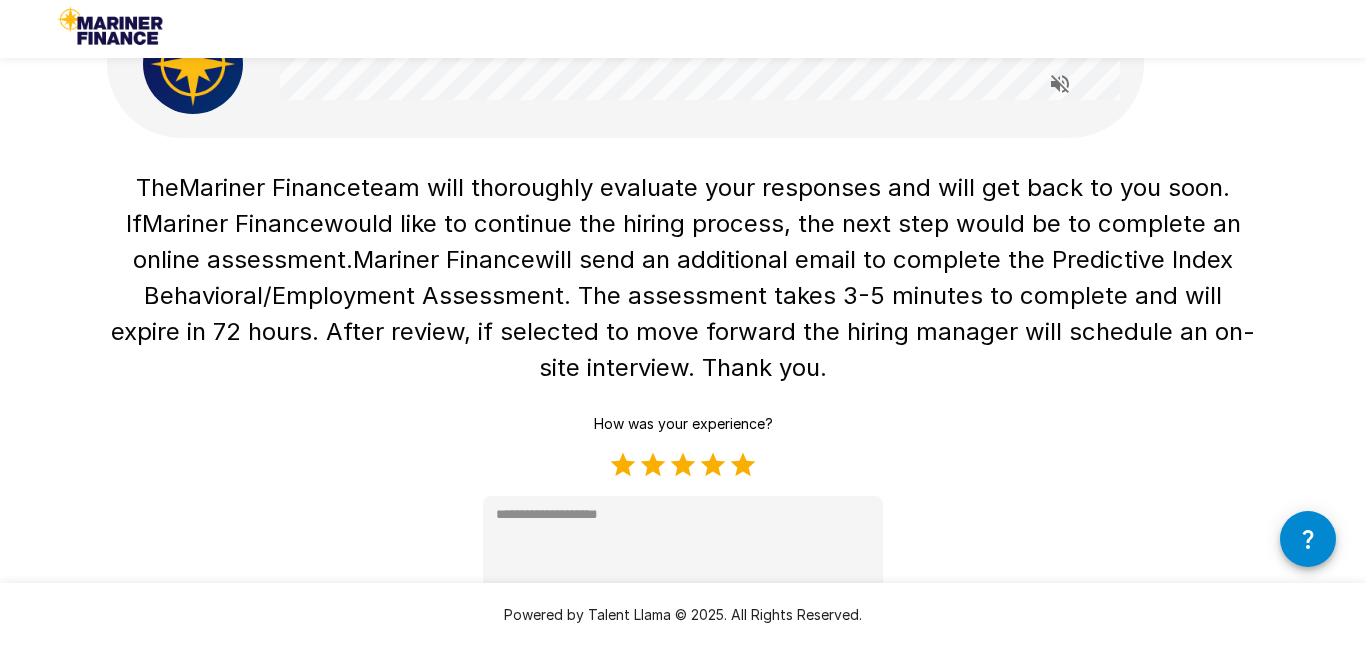 scroll, scrollTop: 0, scrollLeft: 0, axis: both 